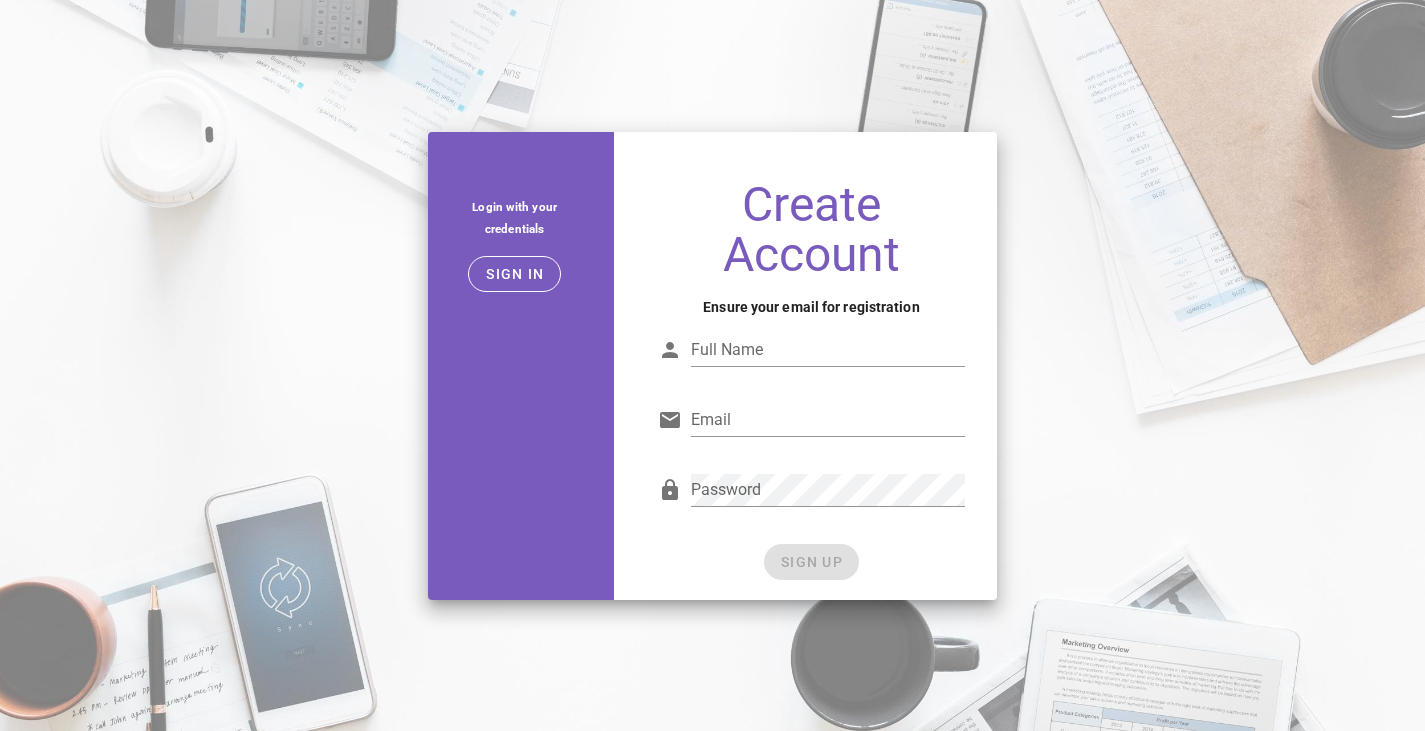 scroll, scrollTop: 0, scrollLeft: 0, axis: both 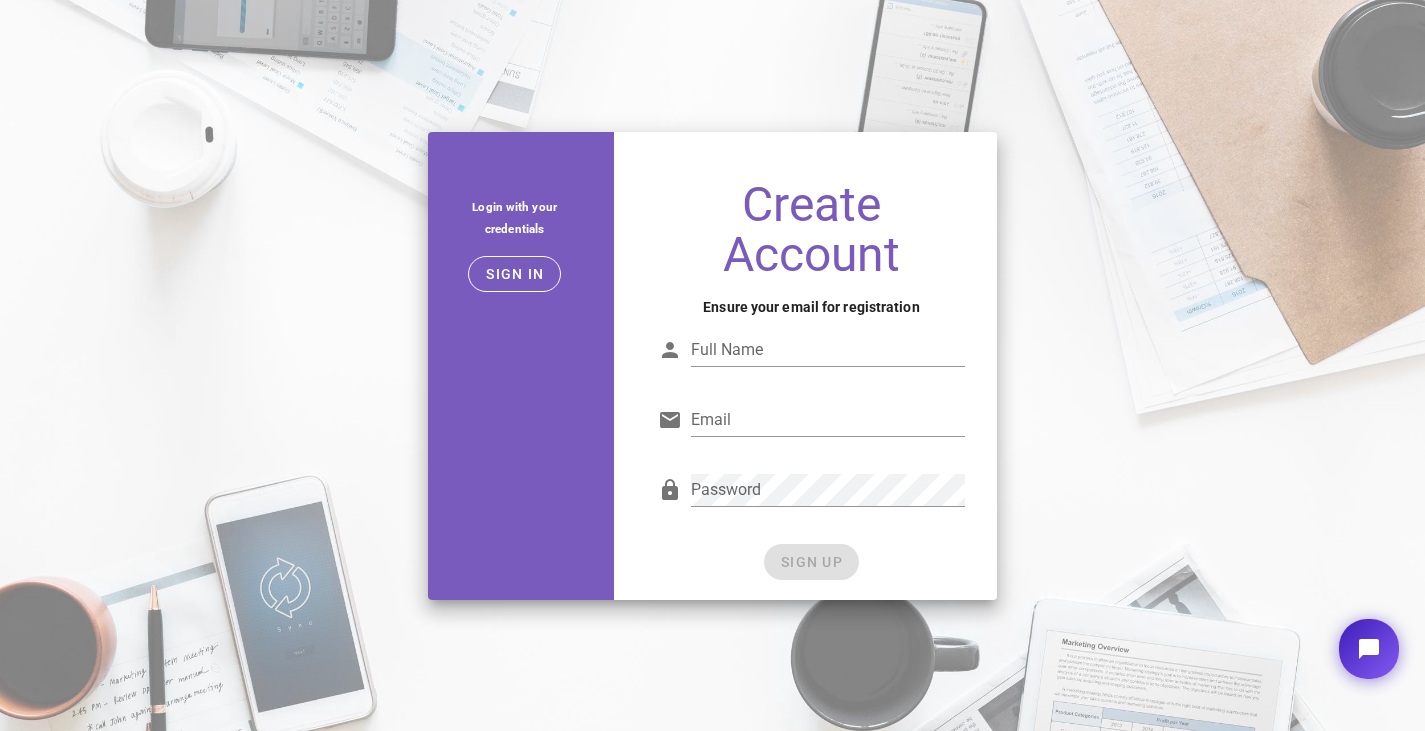 click on "Full Name" at bounding box center (828, 350) 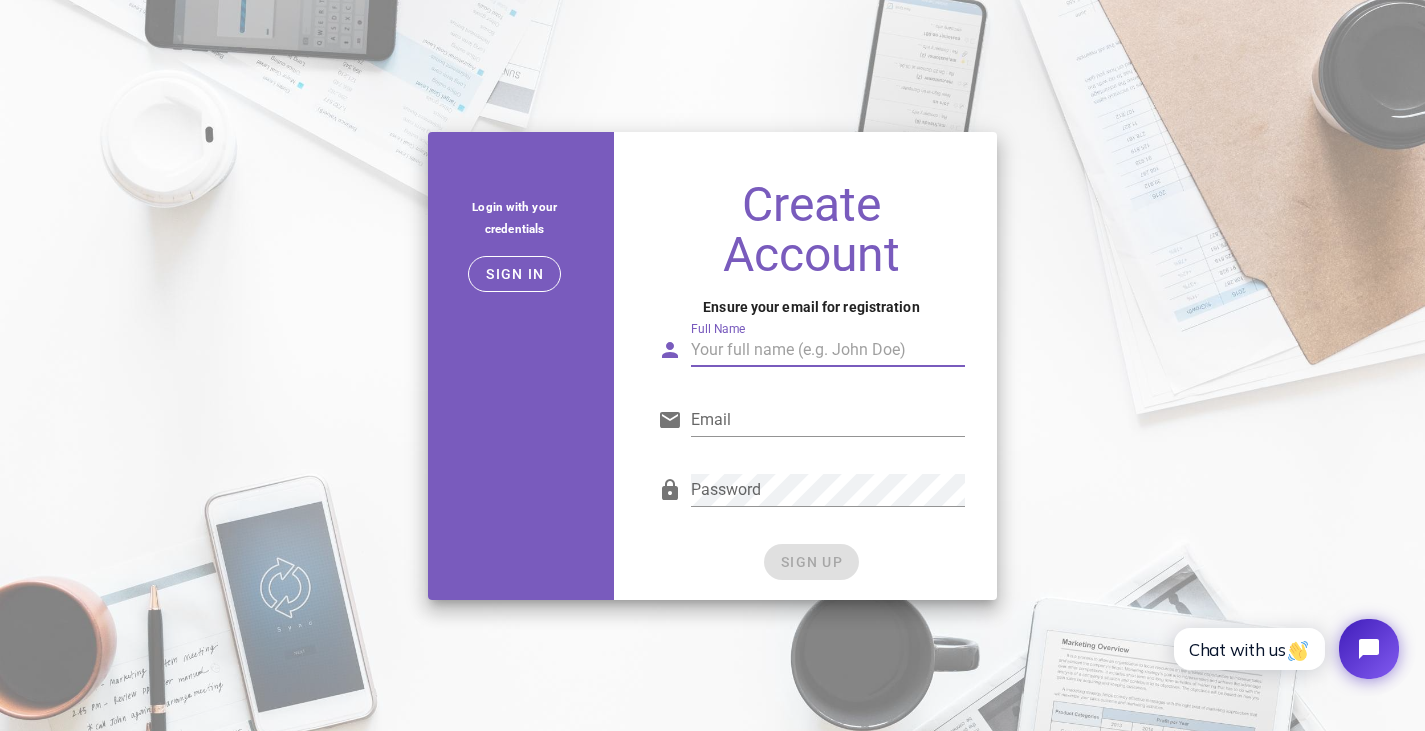 type on "[PERSON_NAME]" 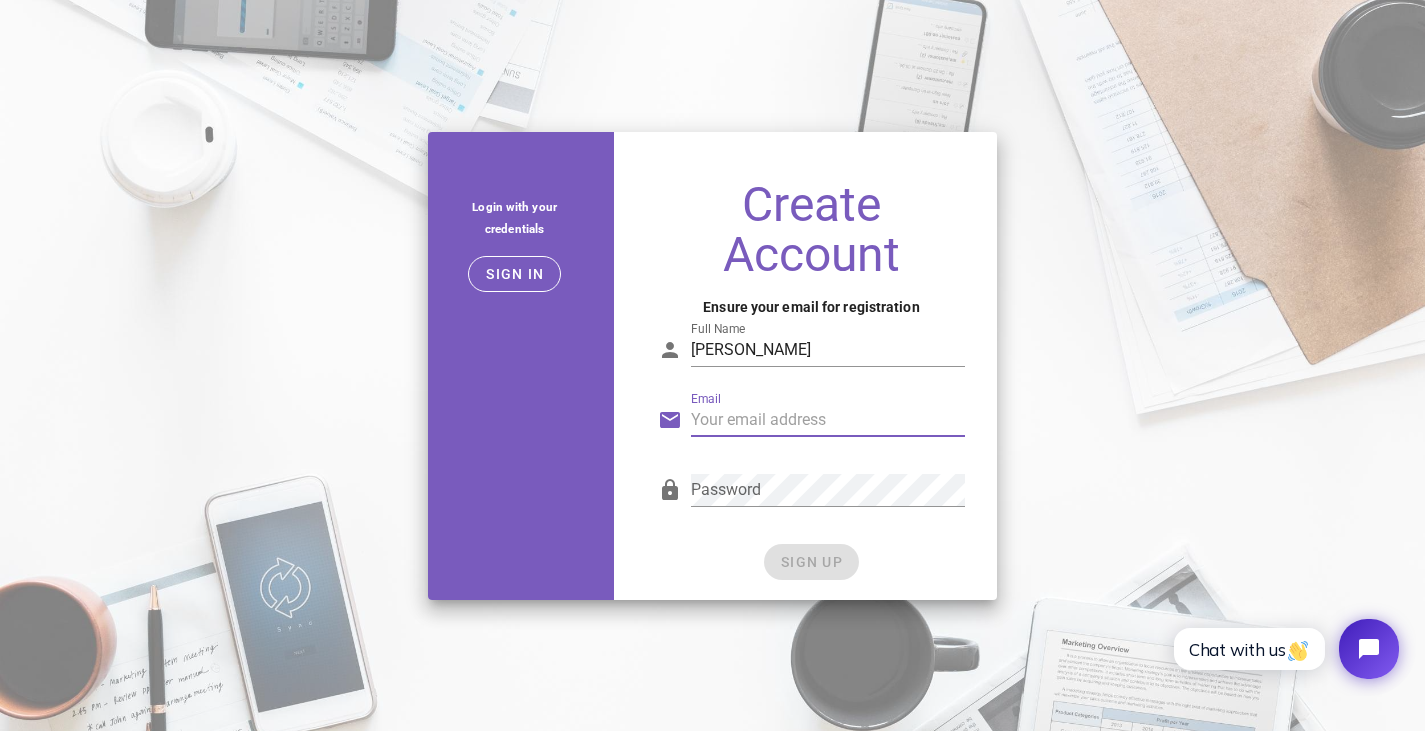 click on "Email" at bounding box center (828, 420) 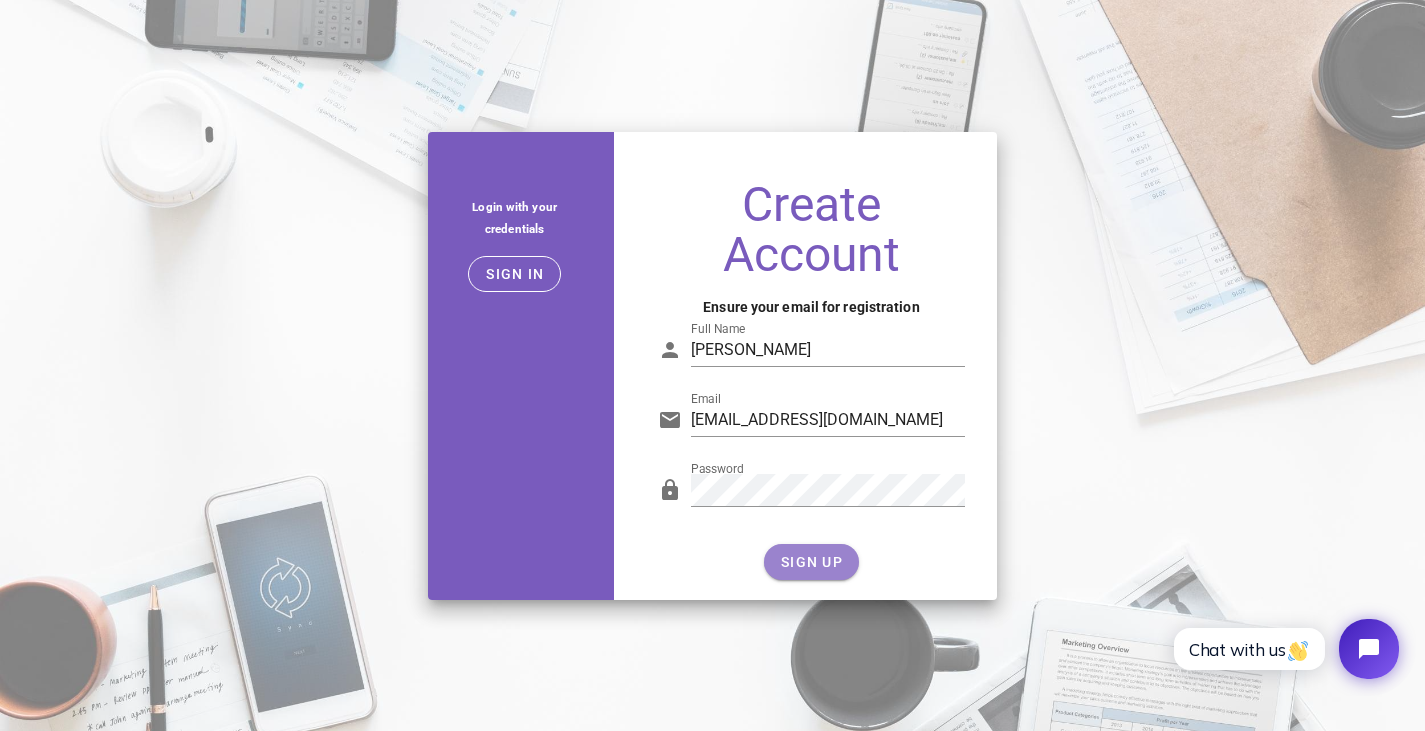 click on "SIGN UP" at bounding box center [811, 562] 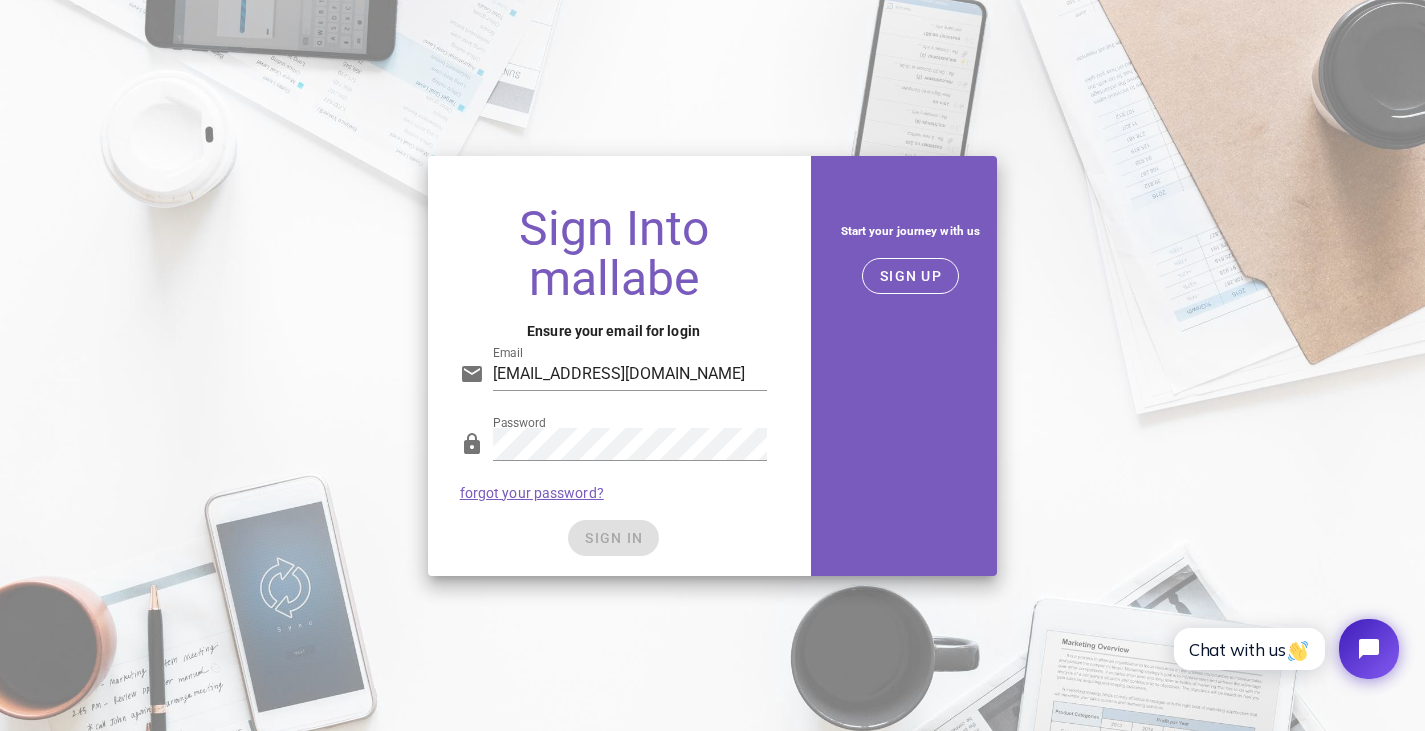 click on "Password   forgot your password?" at bounding box center (614, 464) 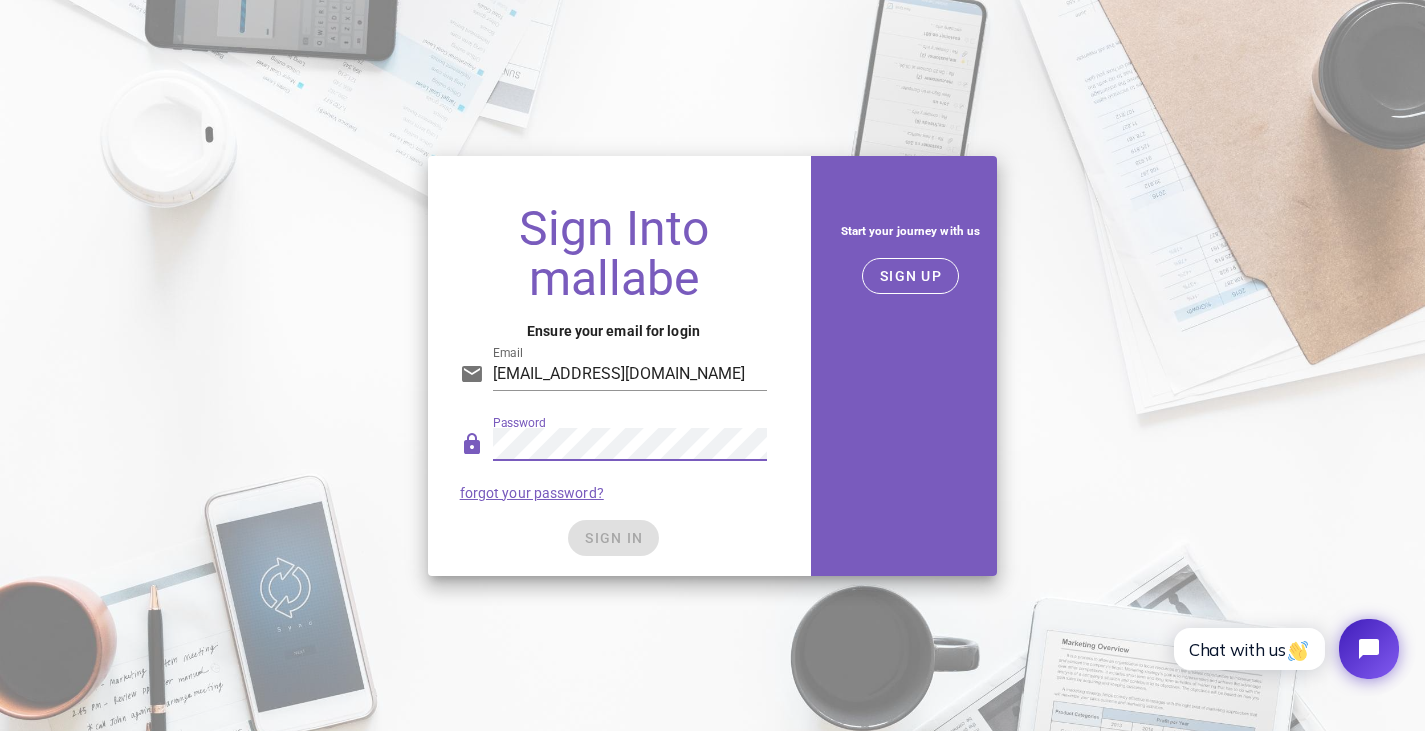 click on "[EMAIL_ADDRESS][DOMAIN_NAME]" at bounding box center (630, 374) 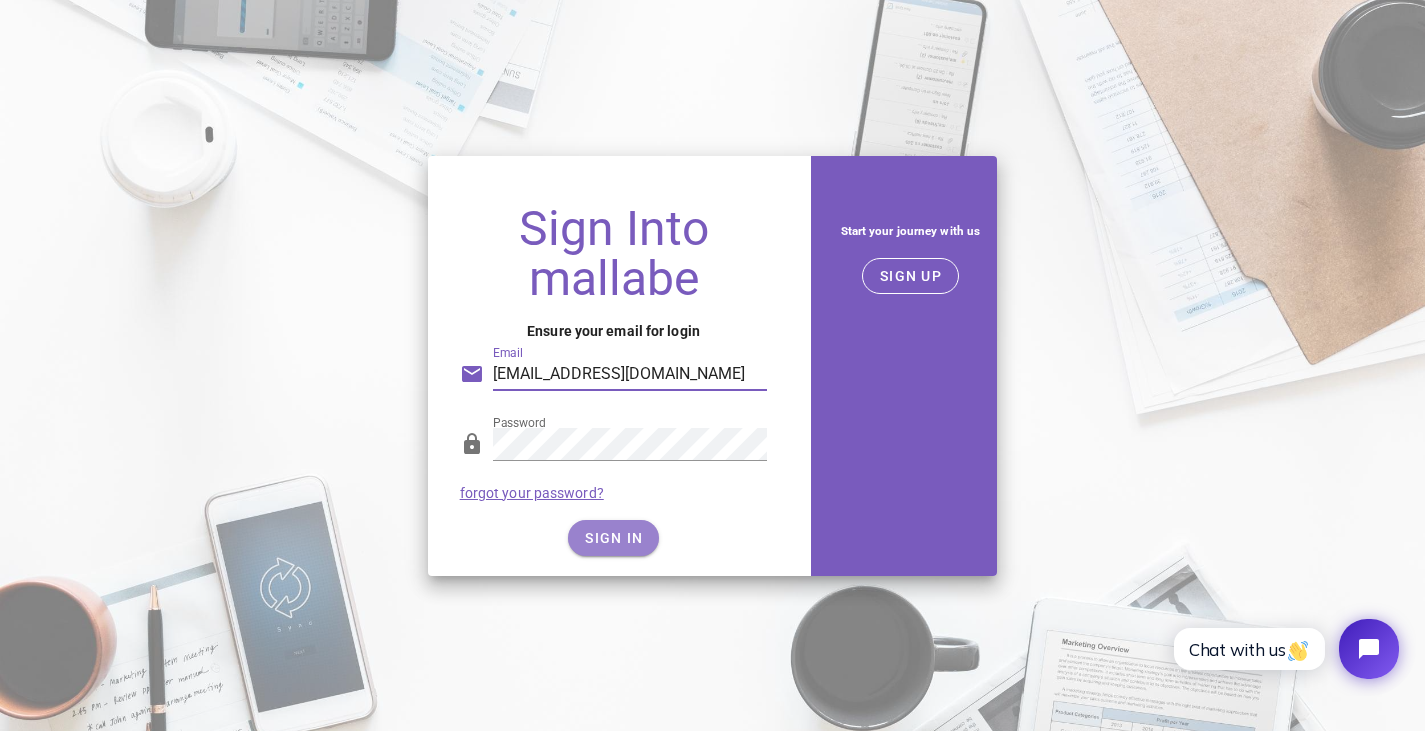 click on "SIGN IN" at bounding box center [613, 538] 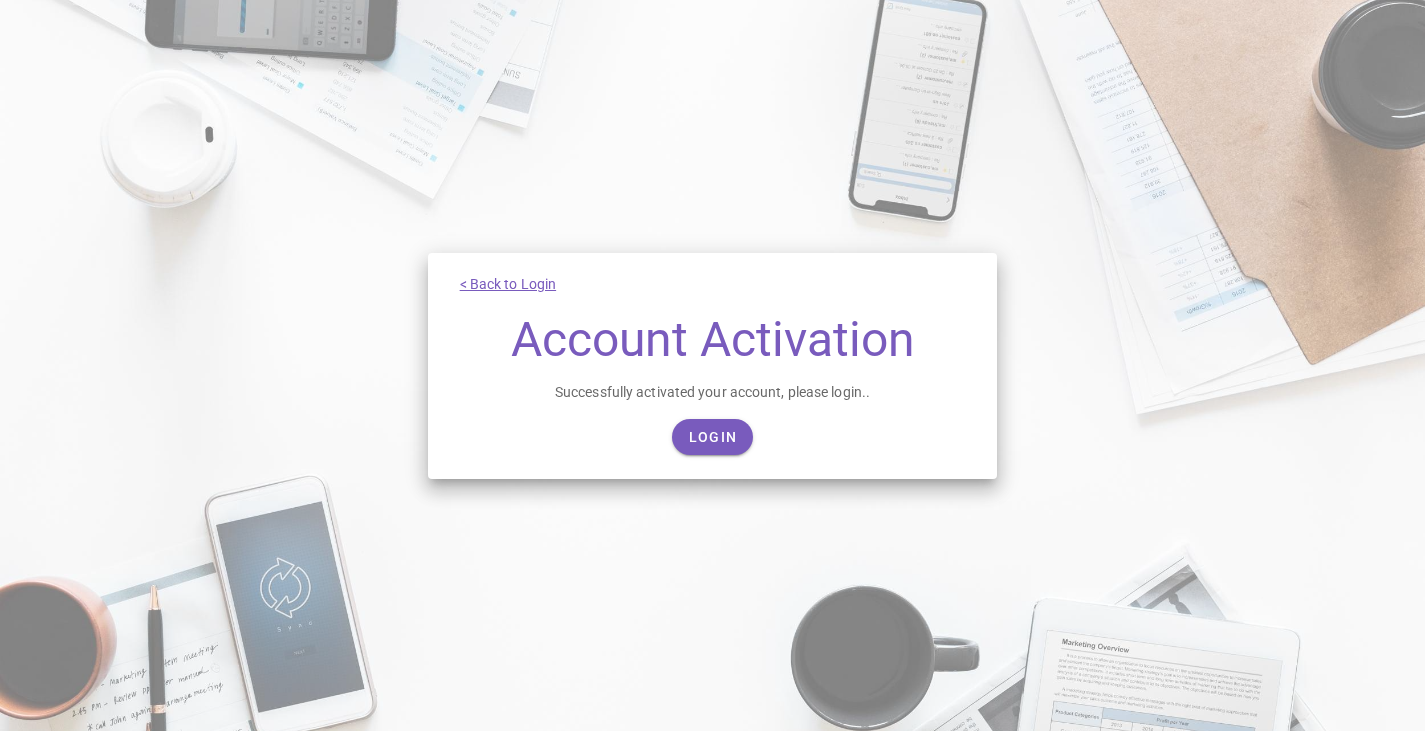 scroll, scrollTop: 0, scrollLeft: 0, axis: both 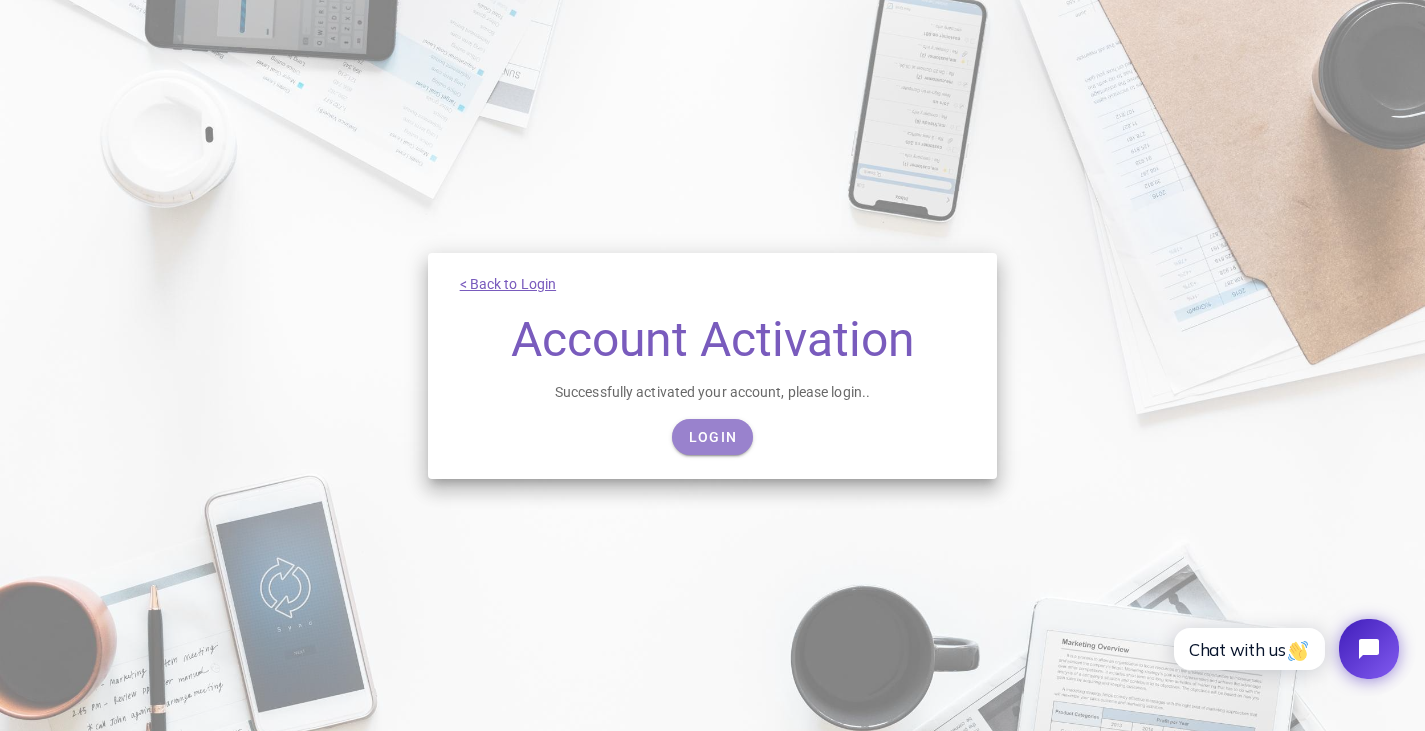 click on "Login" at bounding box center [712, 437] 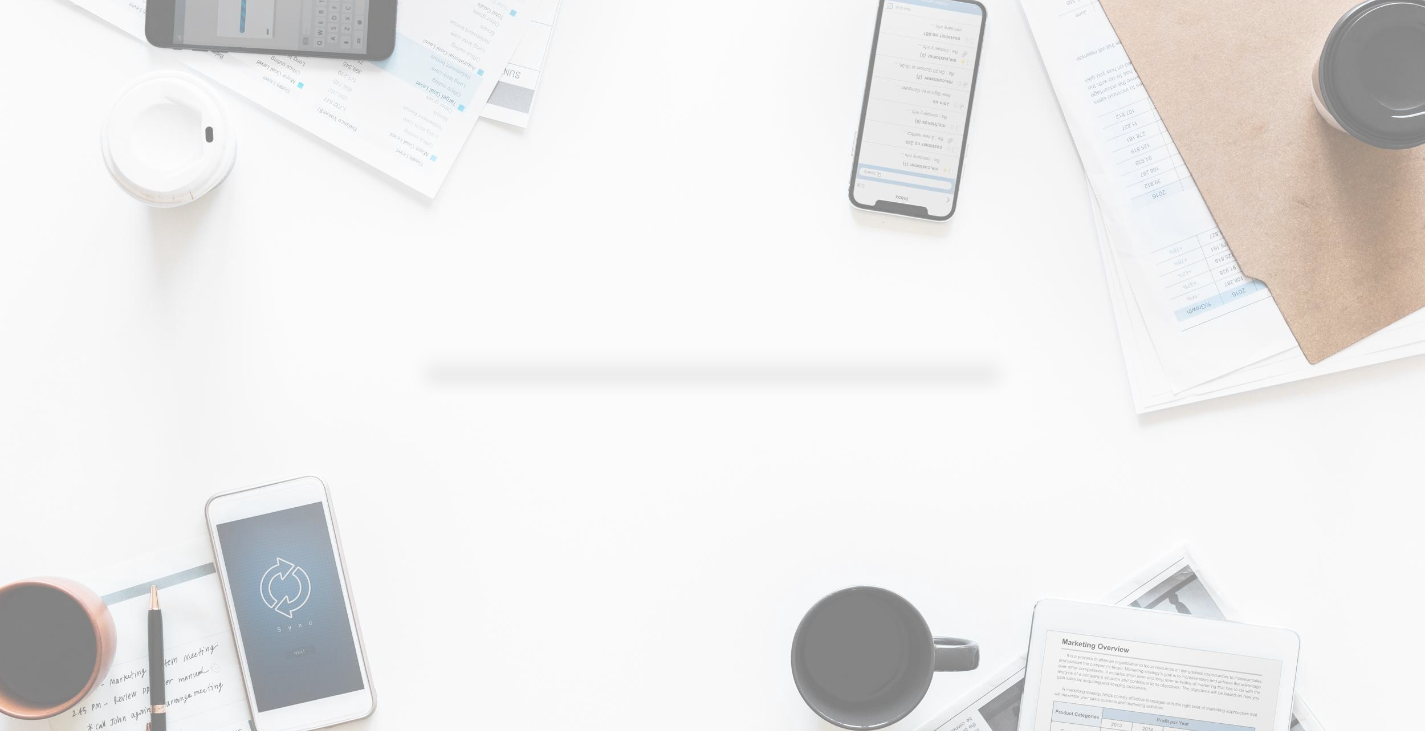 scroll, scrollTop: 0, scrollLeft: 0, axis: both 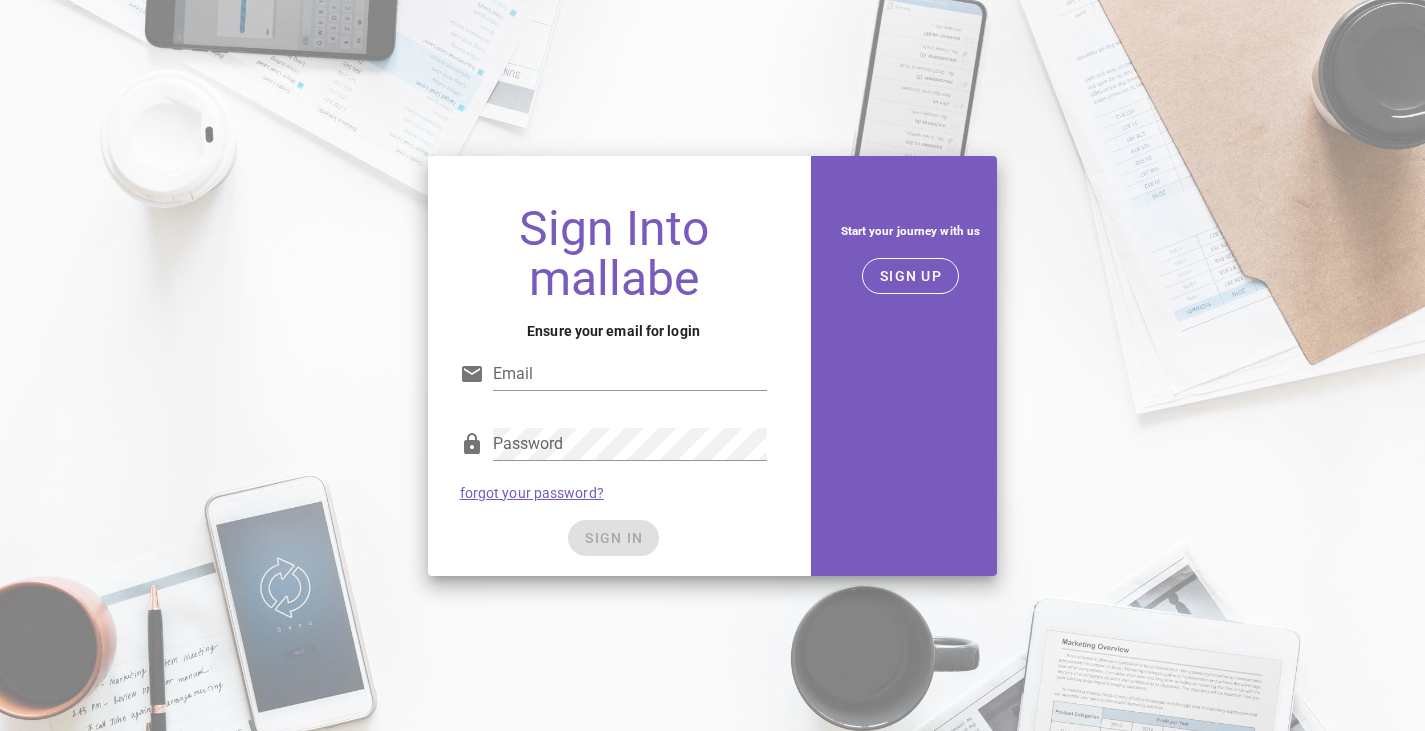 type on "turannmmert@gmail.com" 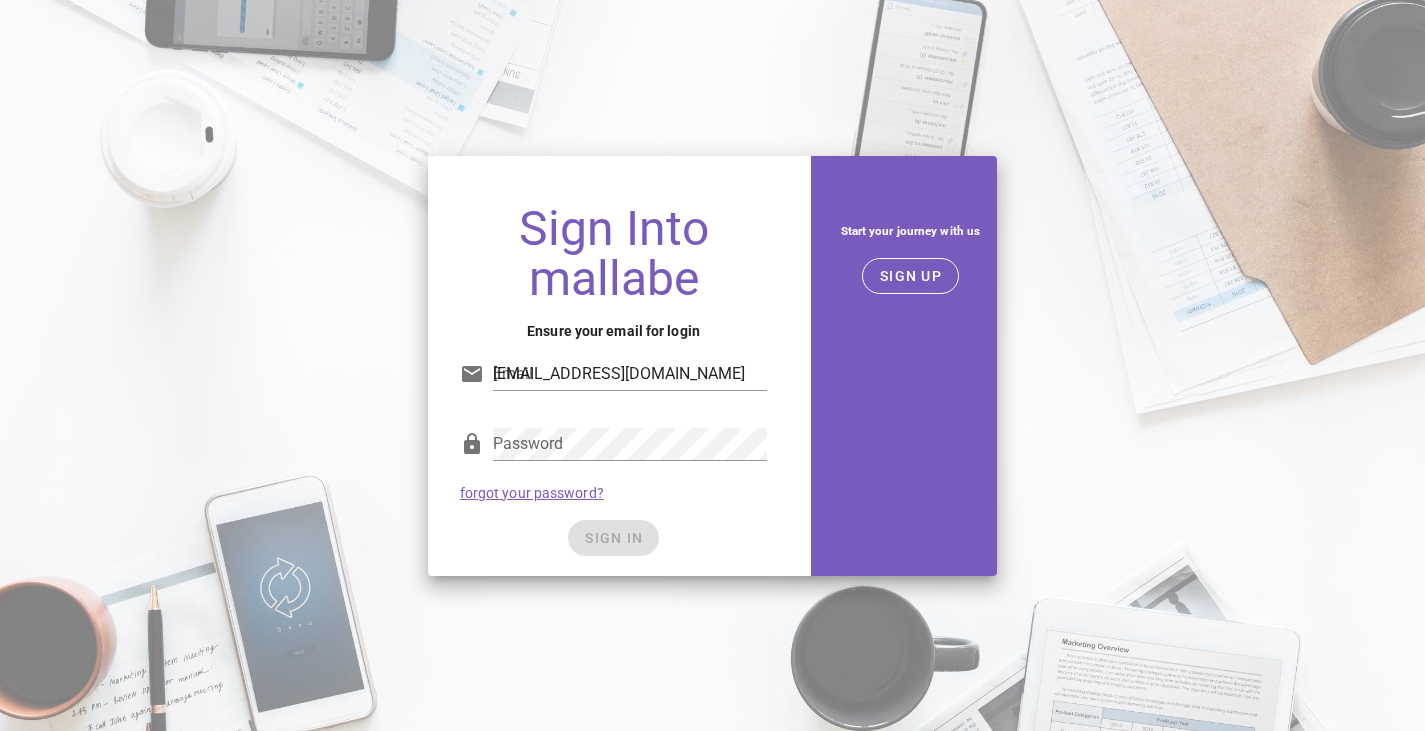 click on "Email turannmmert@gmail.com" at bounding box center [630, 385] 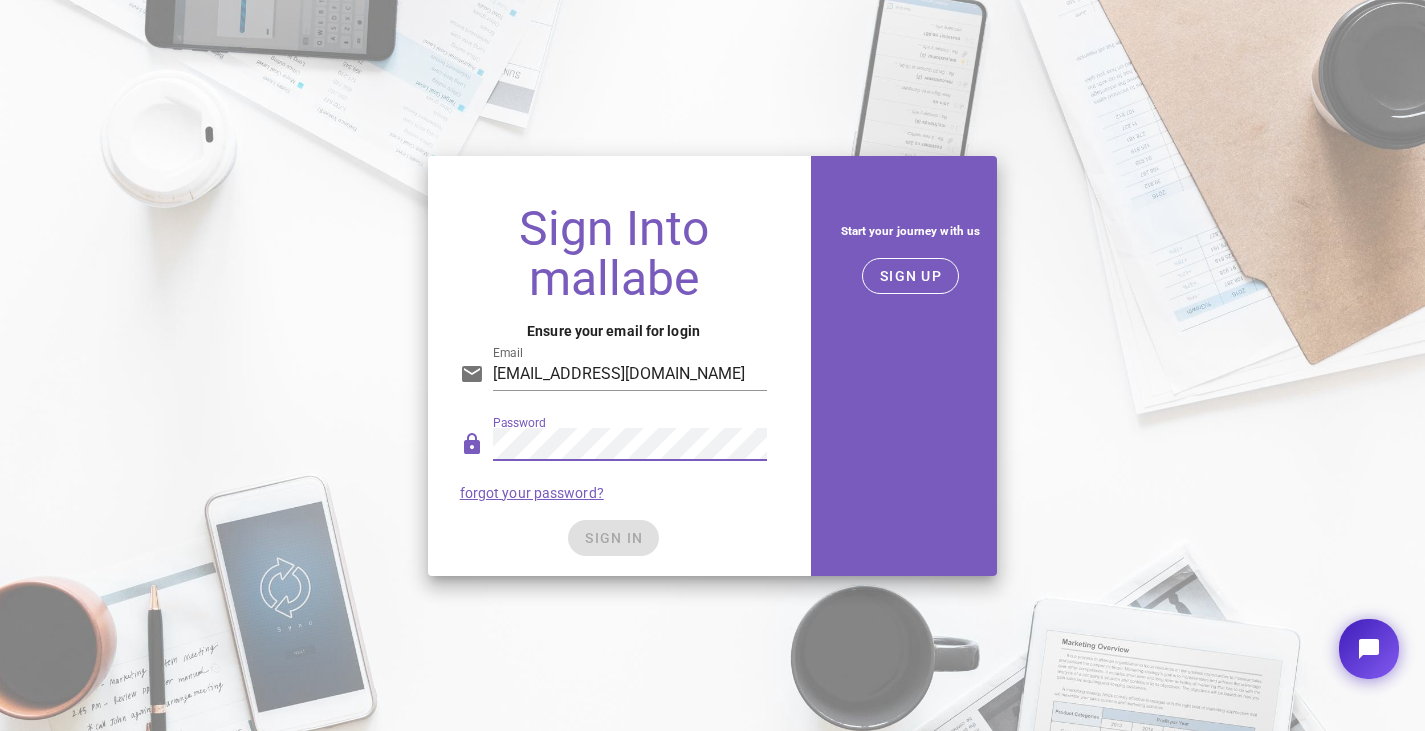 scroll, scrollTop: 0, scrollLeft: 0, axis: both 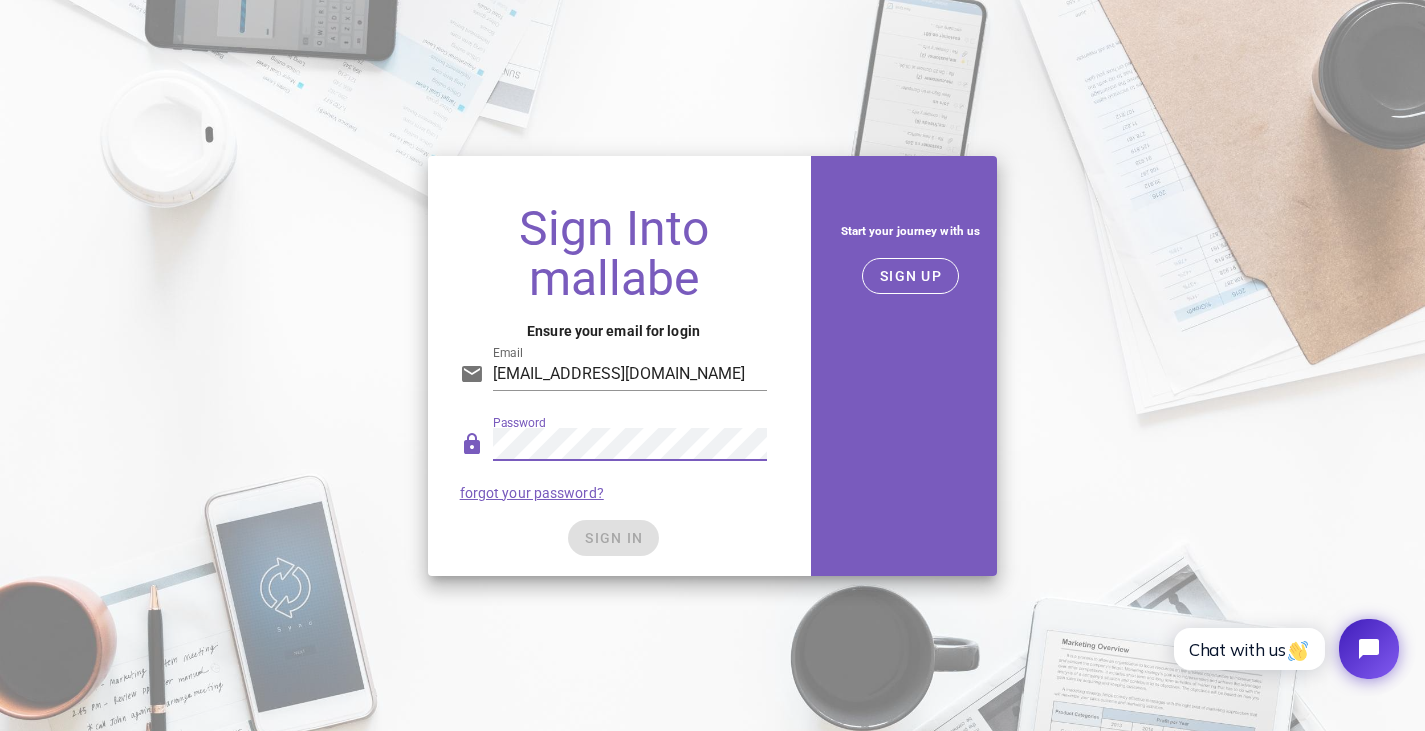 click on "SIGN IN" at bounding box center [614, 538] 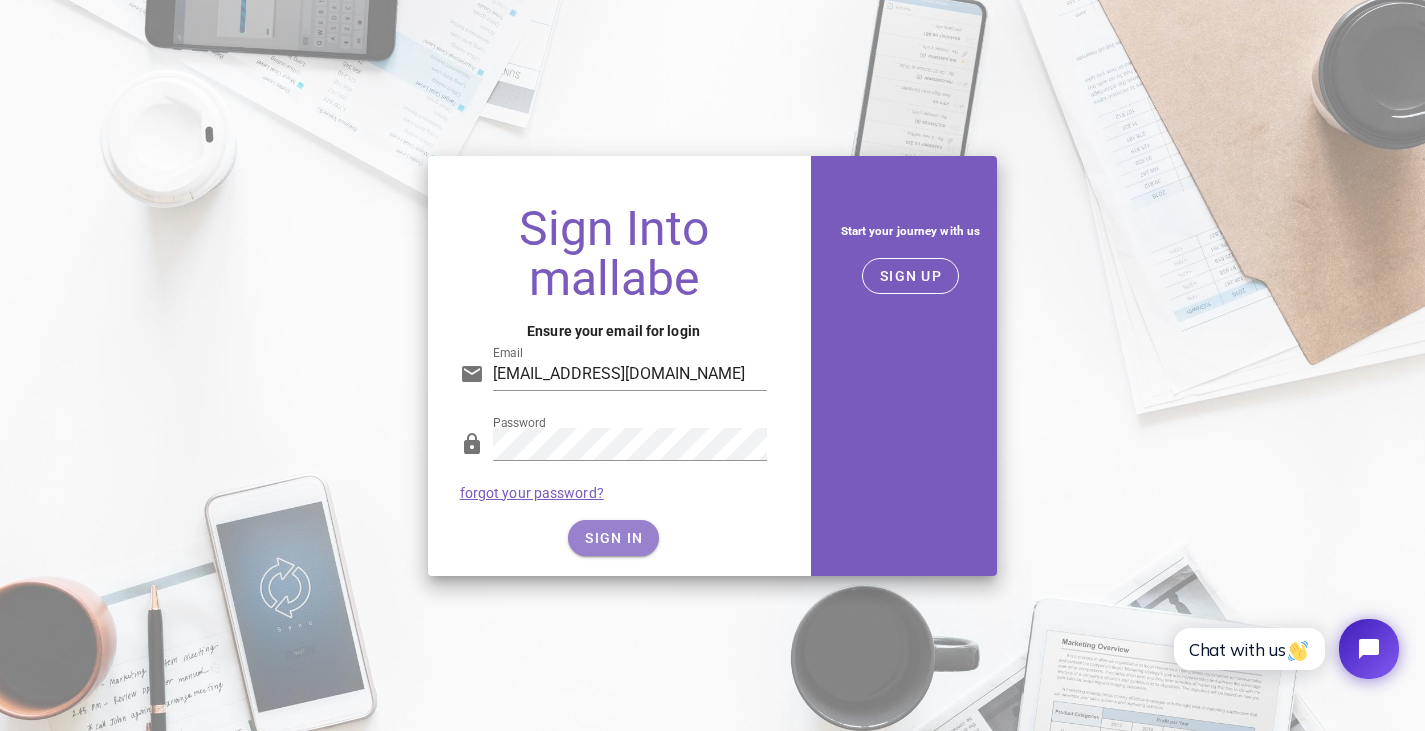 click on "SIGN IN" at bounding box center (613, 538) 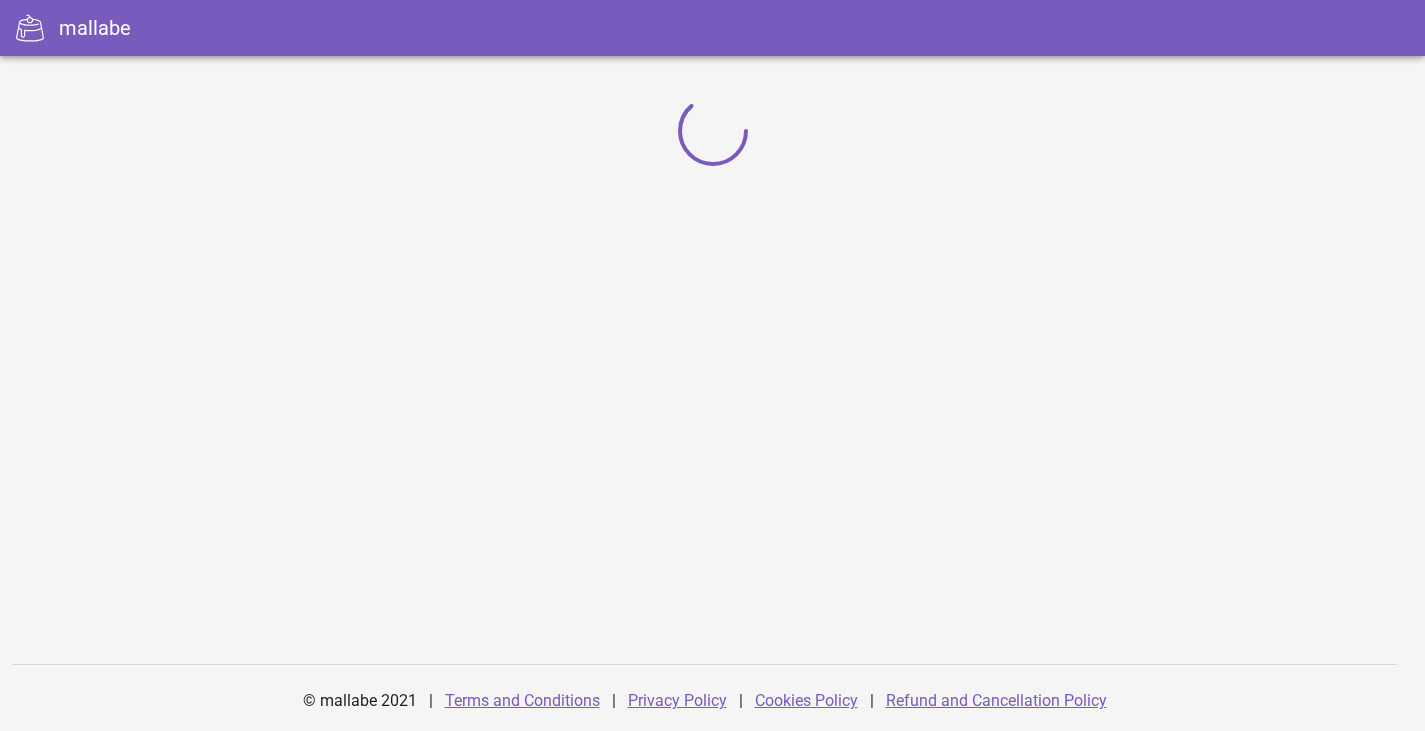 scroll, scrollTop: 0, scrollLeft: 0, axis: both 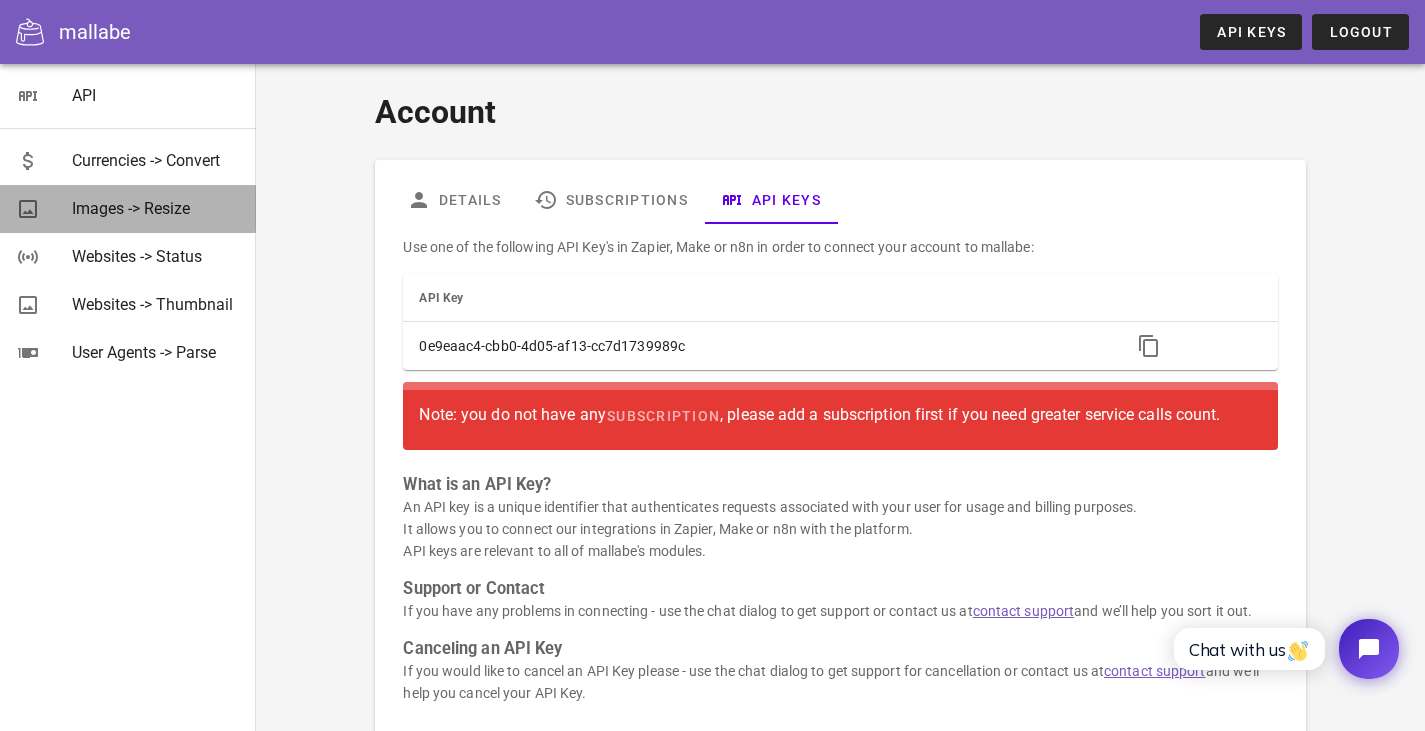 click on "Images -> Resize" at bounding box center (156, 208) 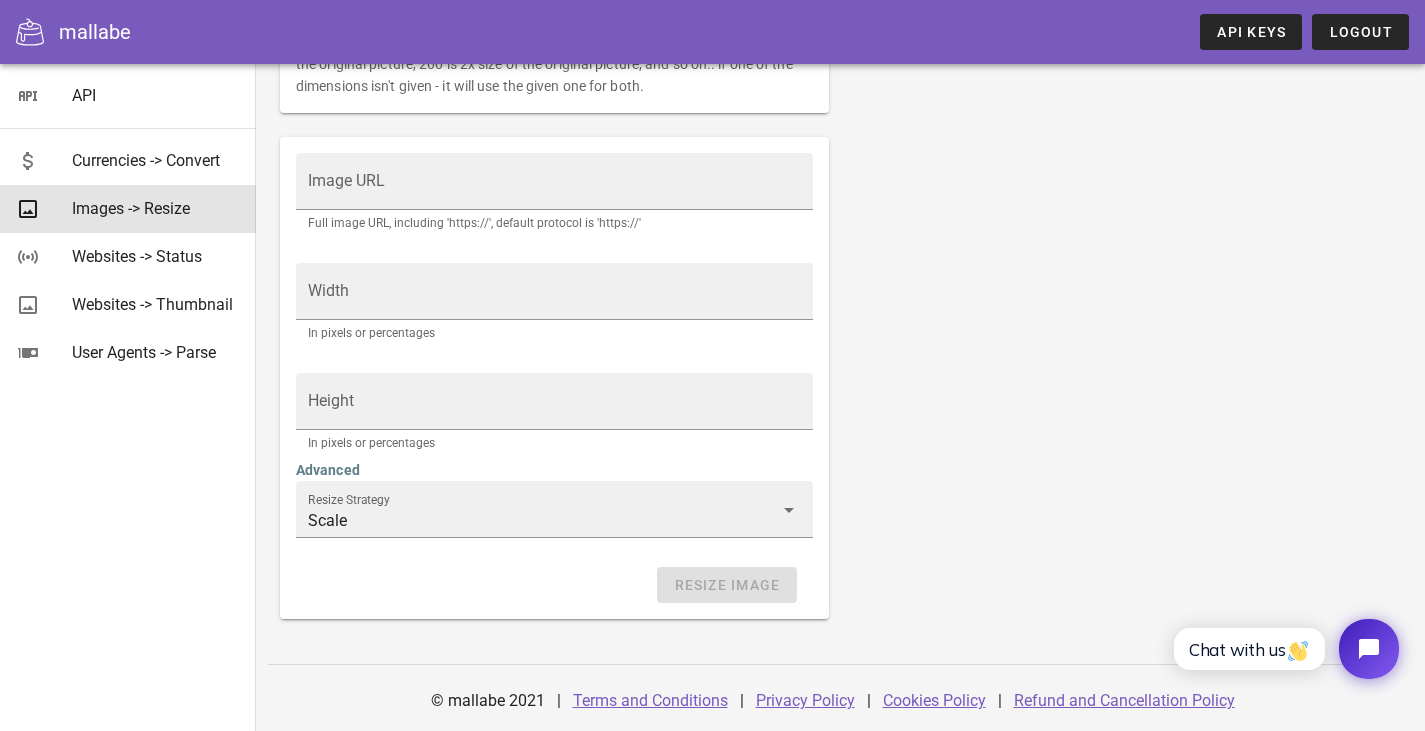 scroll, scrollTop: 407, scrollLeft: 0, axis: vertical 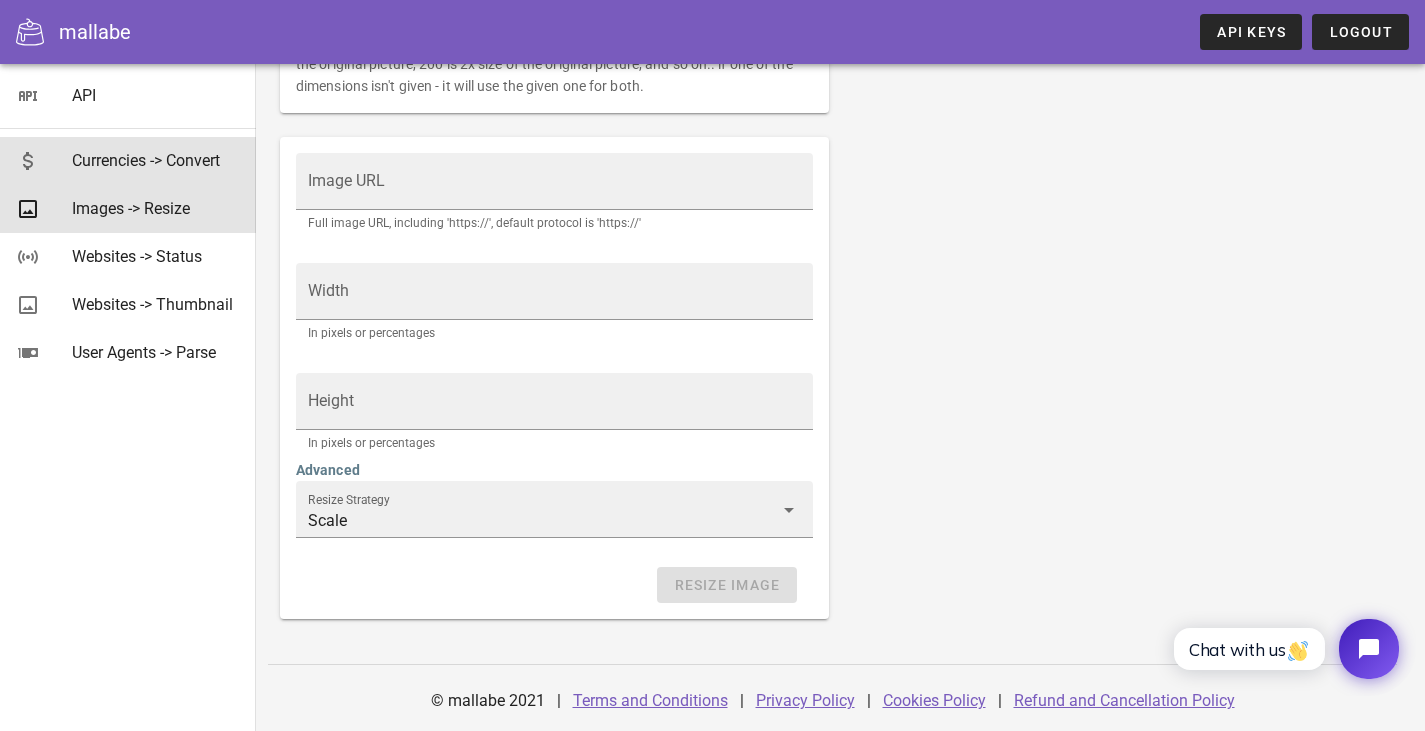 click on "Currencies -> Convert" at bounding box center [156, 160] 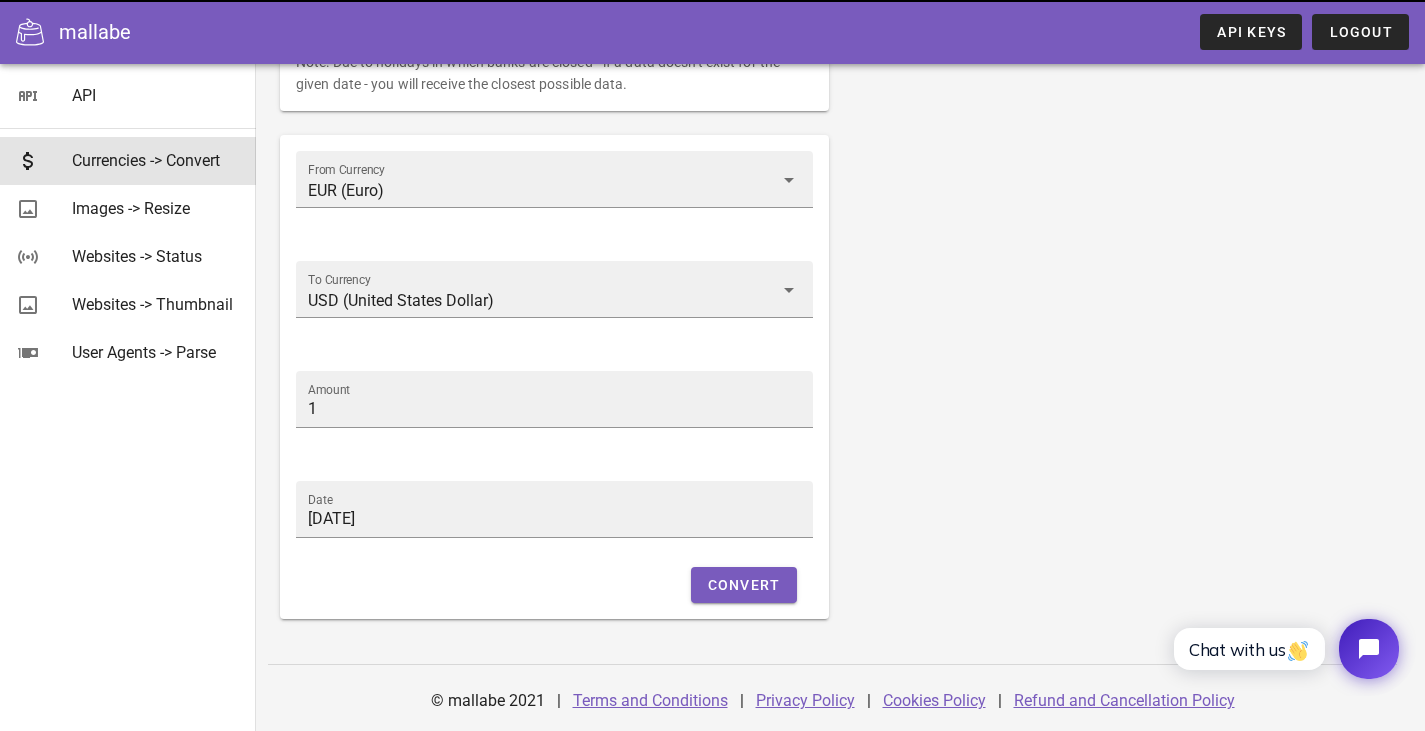 scroll, scrollTop: 0, scrollLeft: 0, axis: both 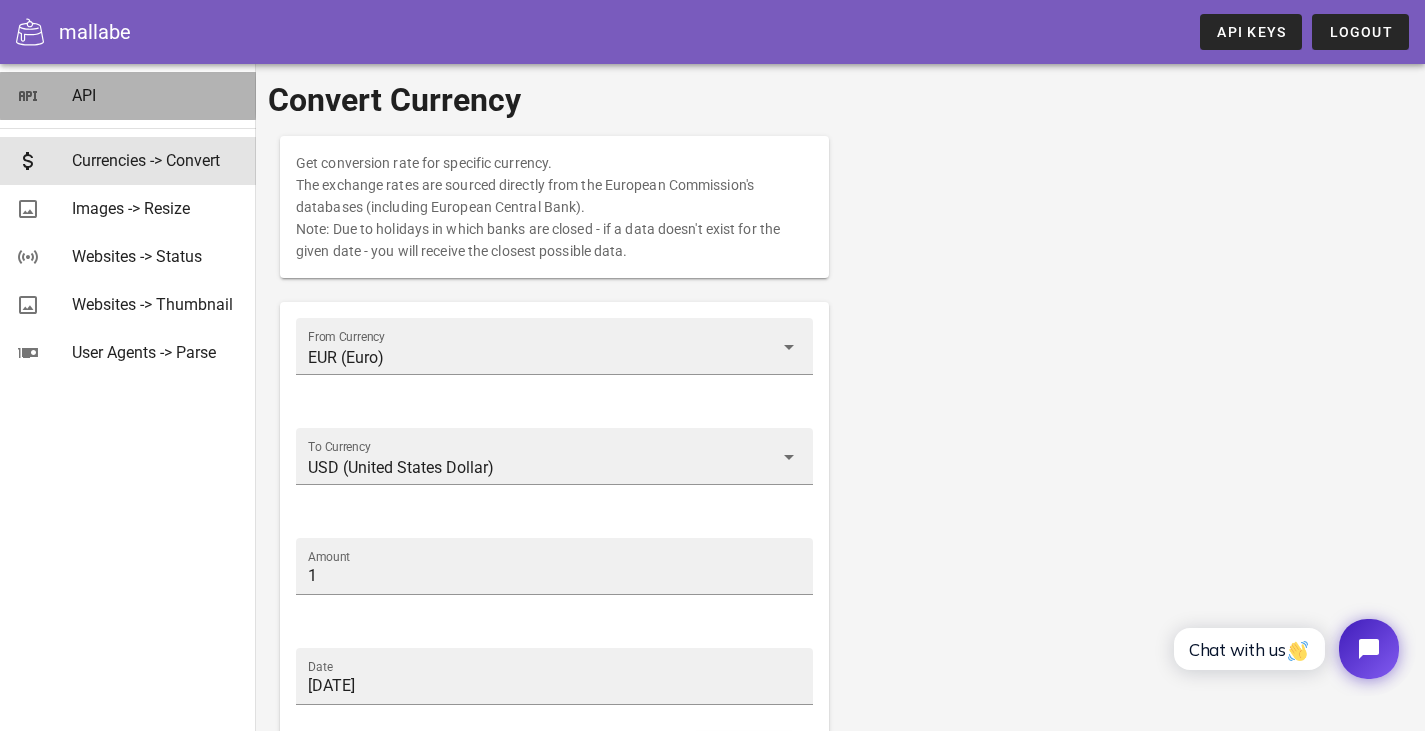 click on "API" at bounding box center [156, 95] 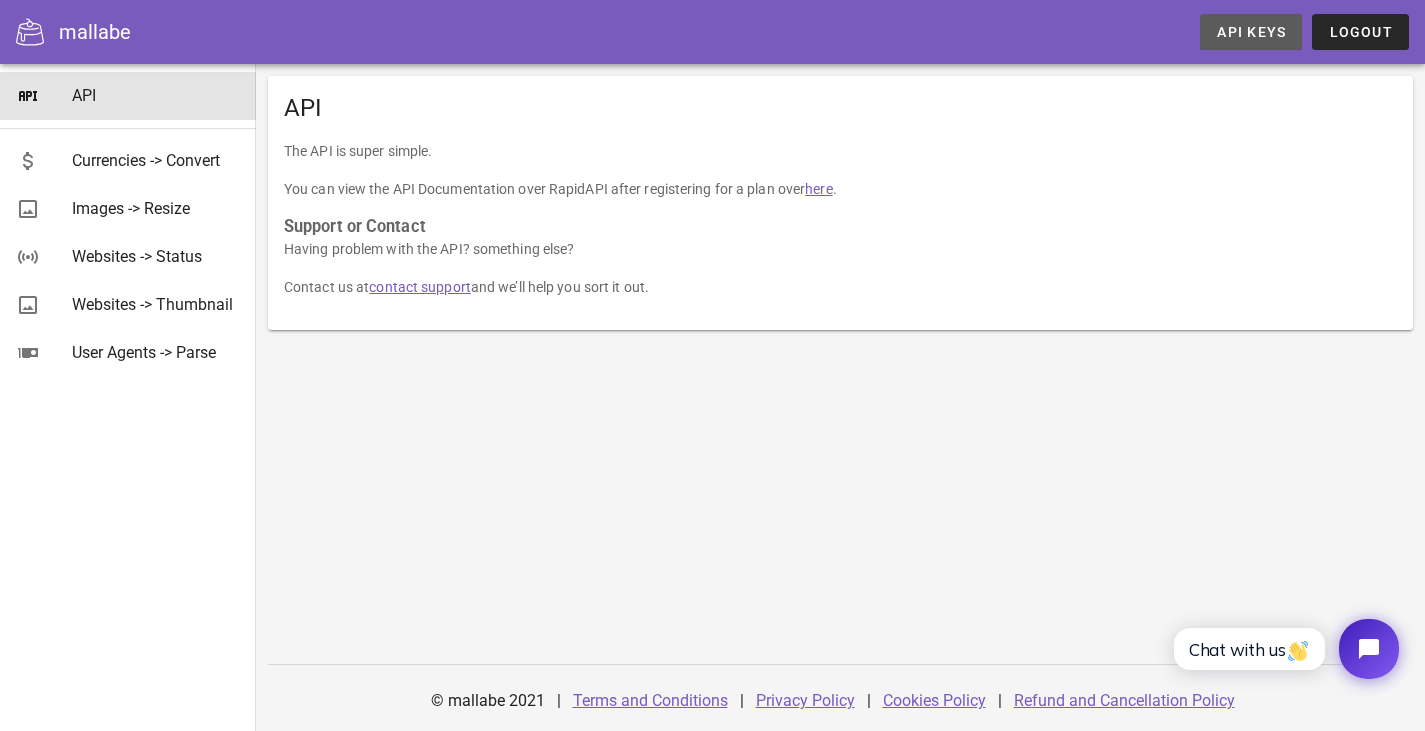 click on "API Keys" at bounding box center [1251, 32] 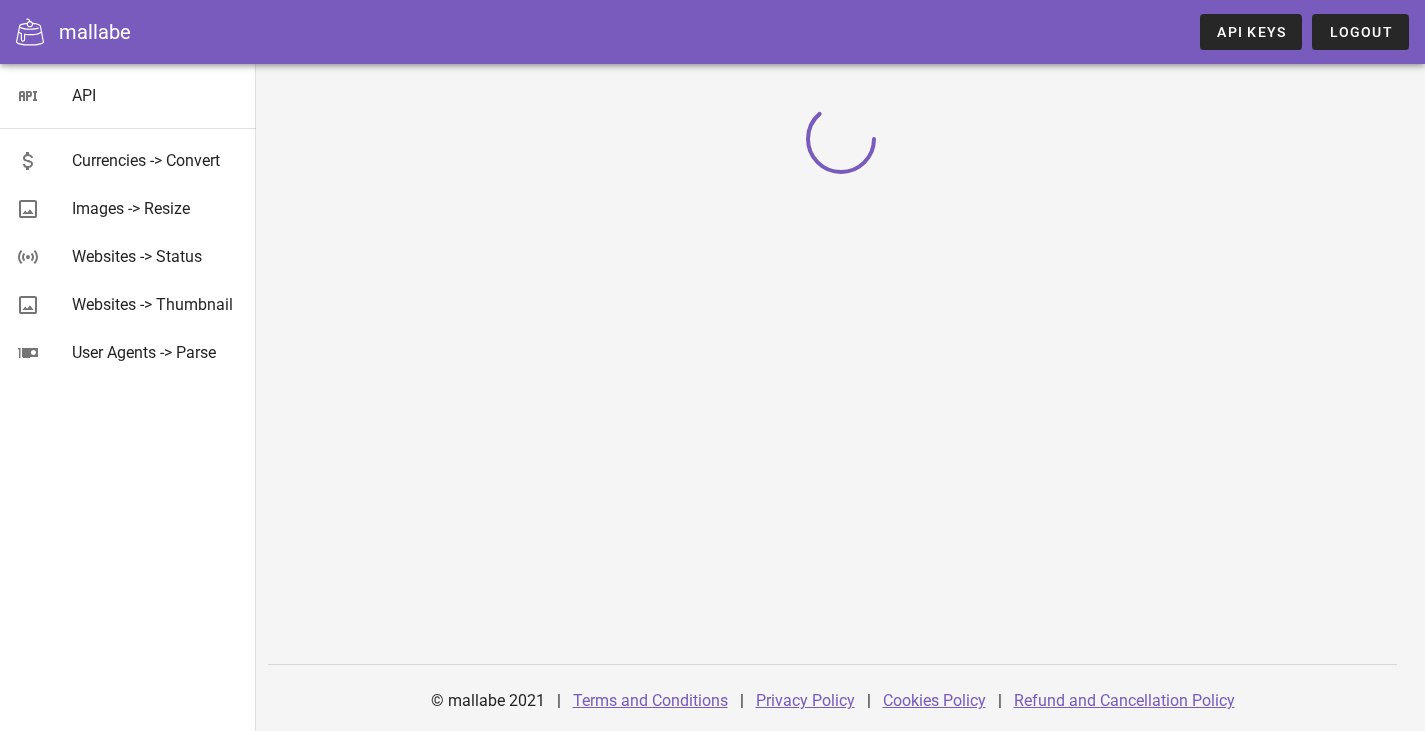 scroll, scrollTop: 0, scrollLeft: 0, axis: both 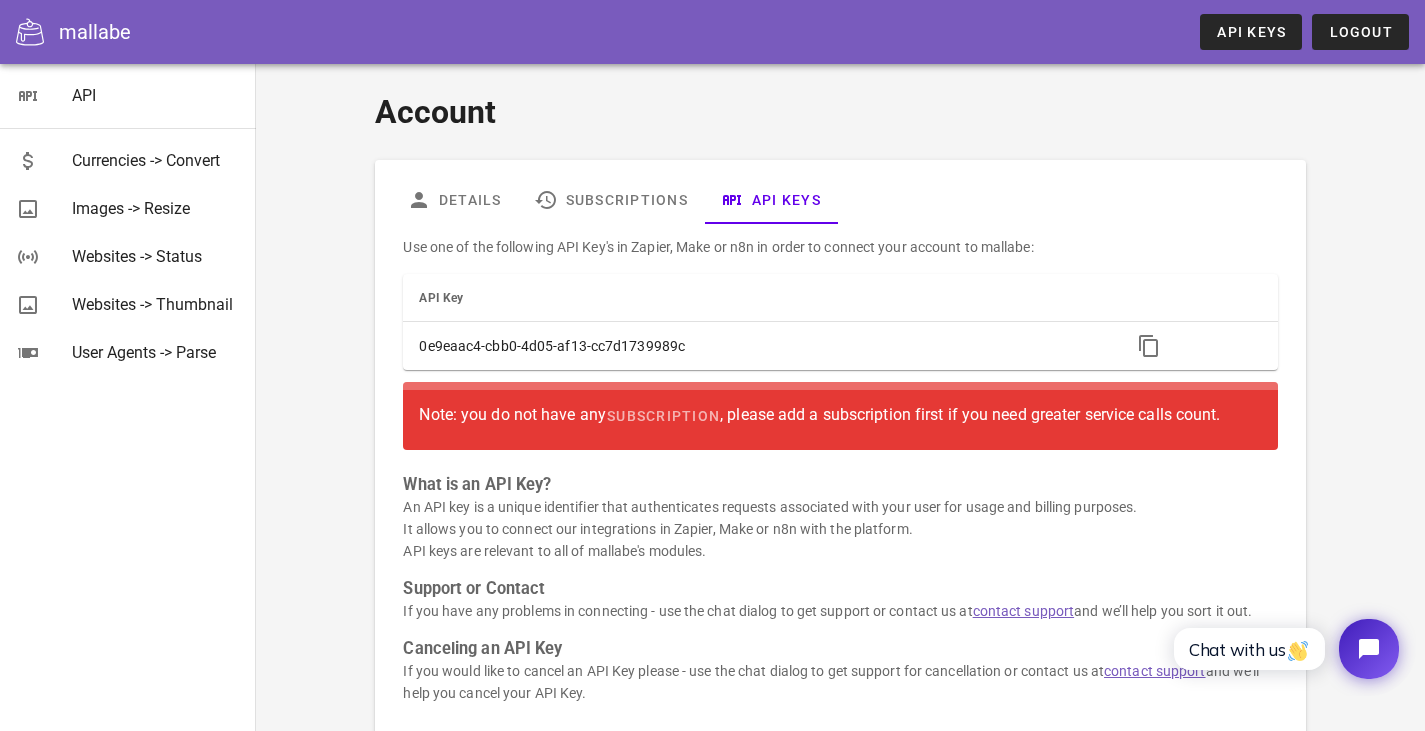 click on "0e9eaac4-cbb0-4d05-af13-cc7d1739989c" at bounding box center [759, 346] 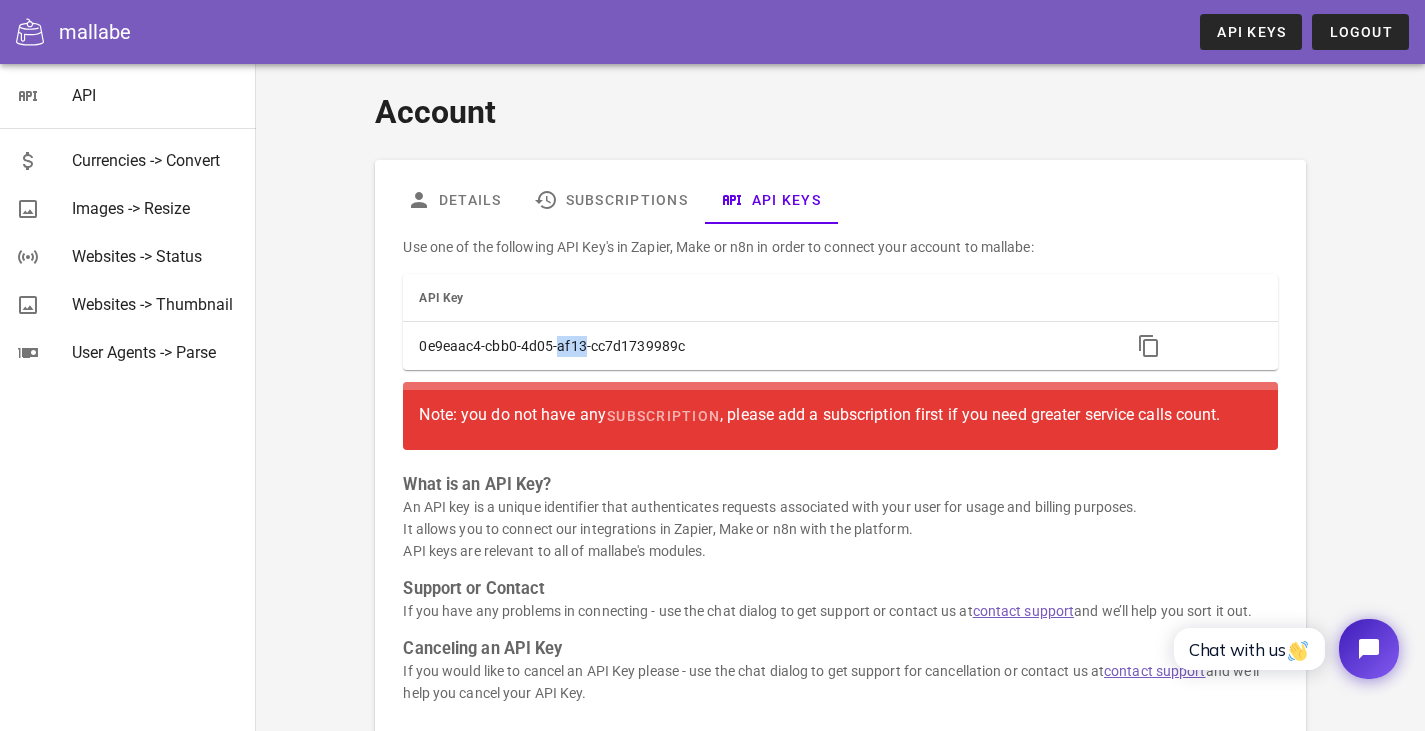 click on "0e9eaac4-cbb0-4d05-af13-cc7d1739989c" at bounding box center (759, 346) 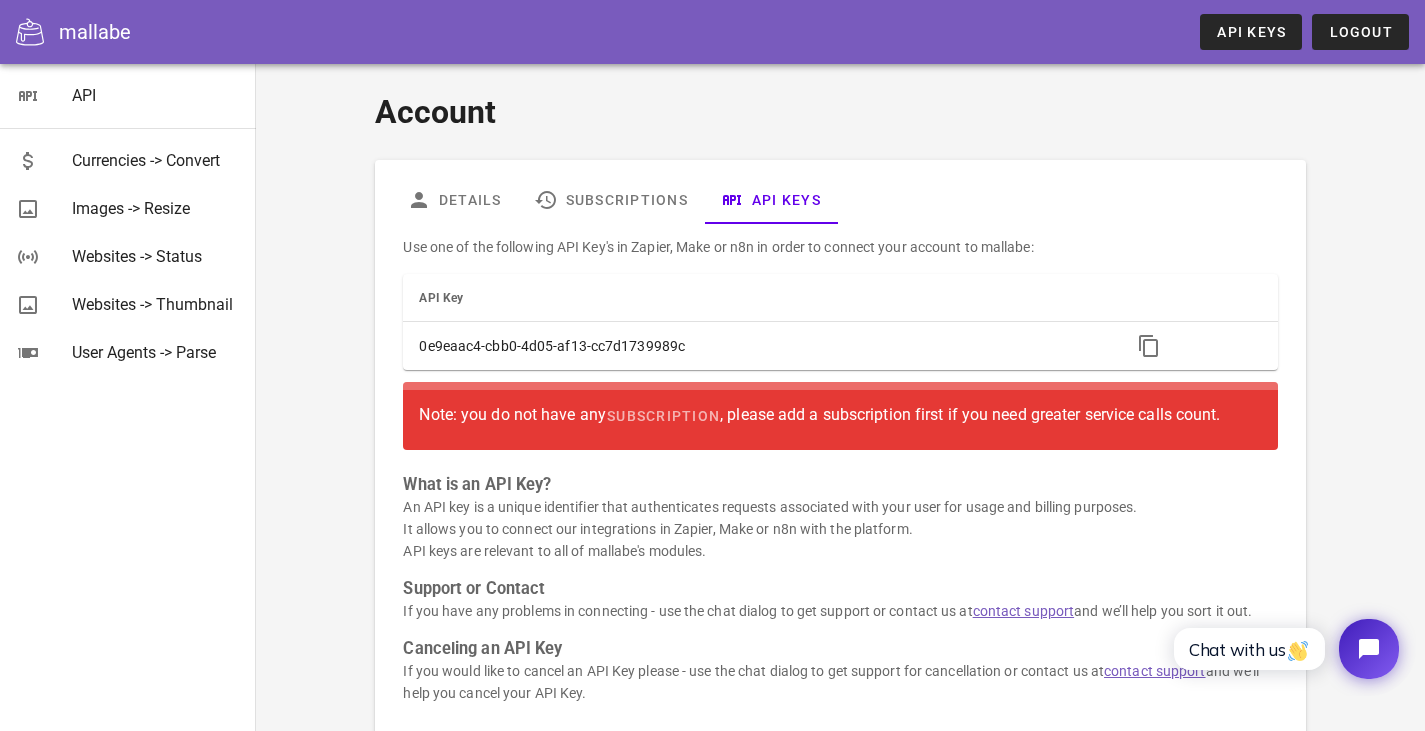 click on "0e9eaac4-cbb0-4d05-af13-cc7d1739989c" at bounding box center (759, 346) 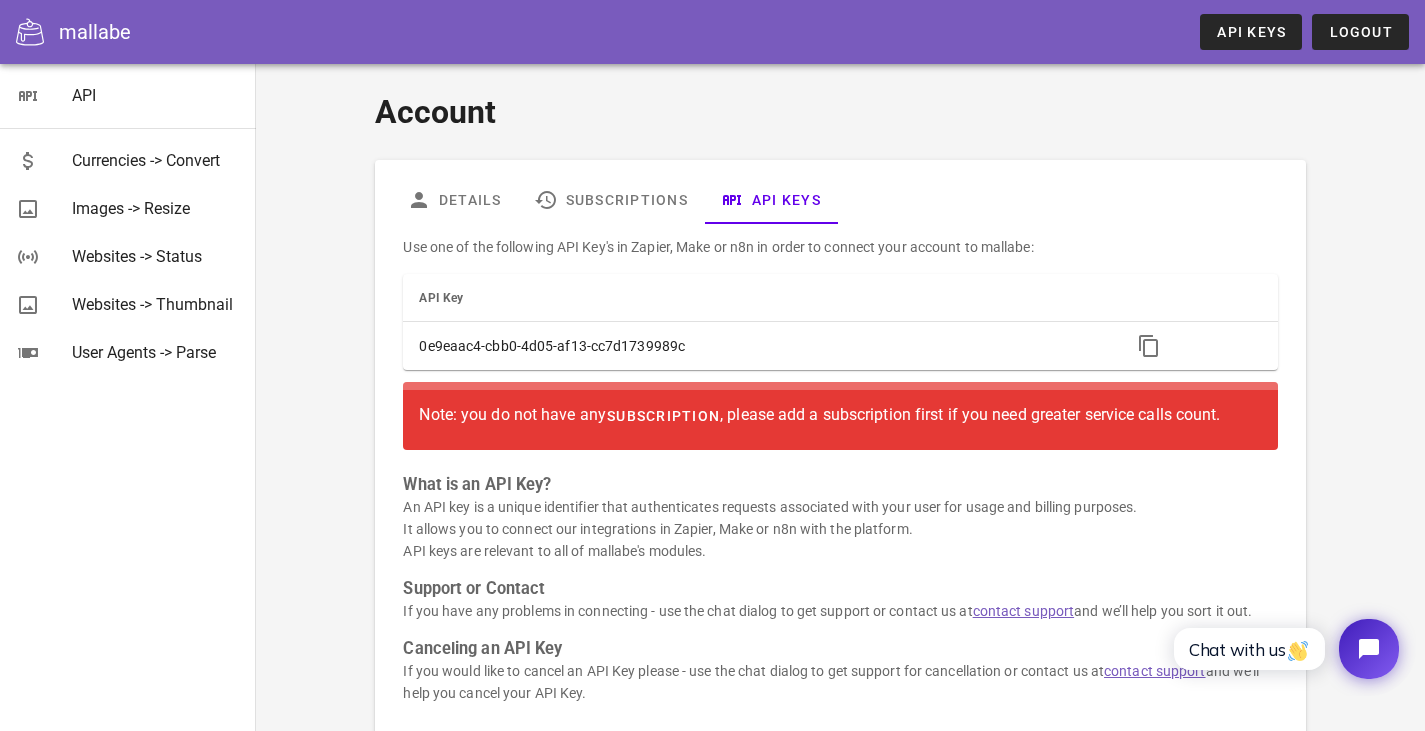 click on "subscription" at bounding box center (663, 416) 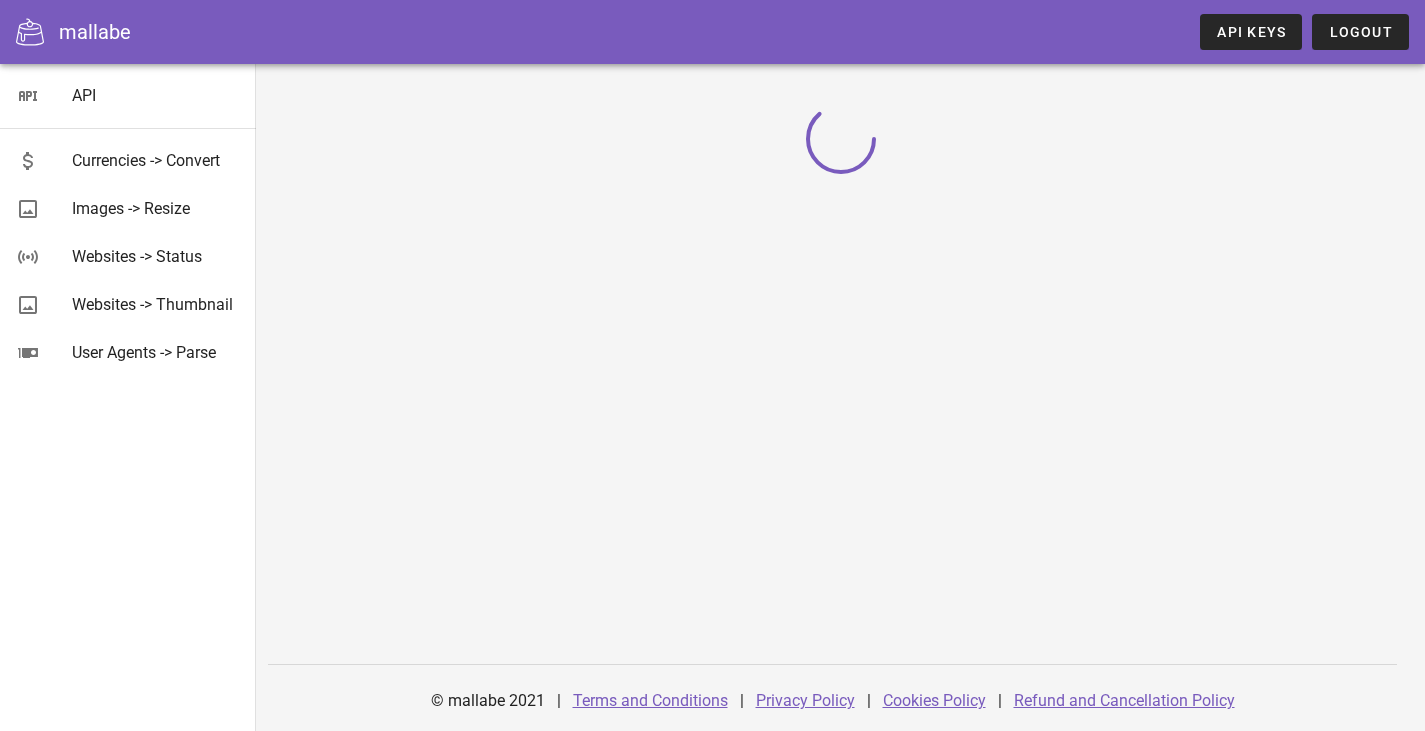 scroll, scrollTop: 0, scrollLeft: 0, axis: both 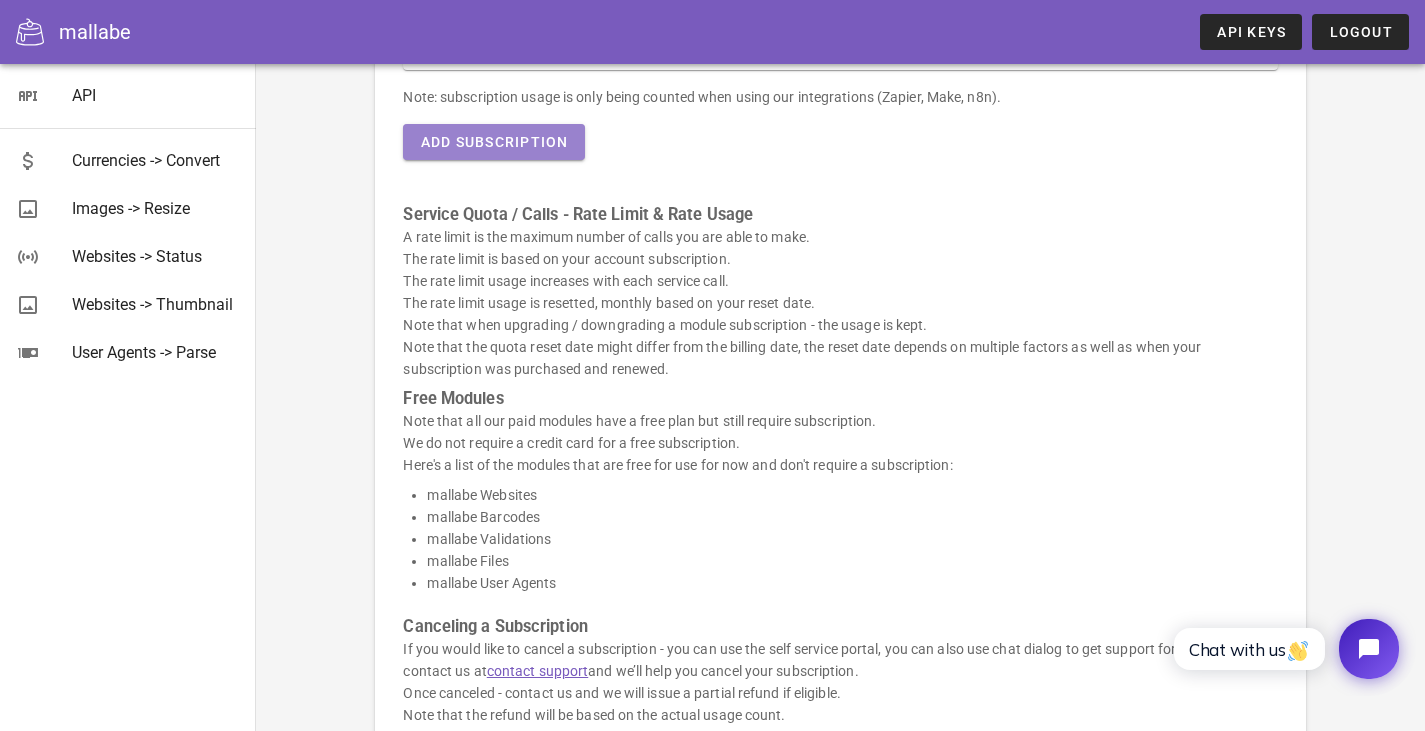 click on "Add Subscription" at bounding box center (493, 142) 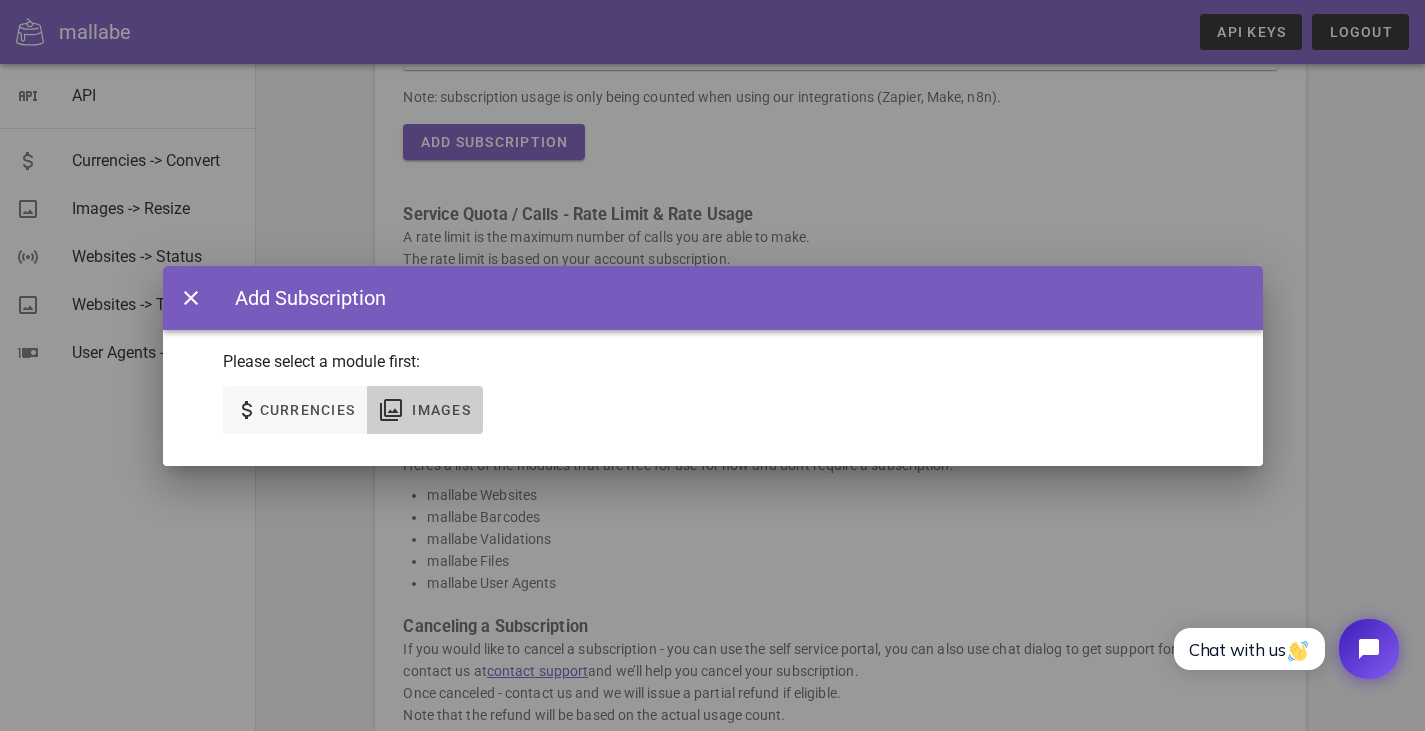 click on "Images" at bounding box center (425, 410) 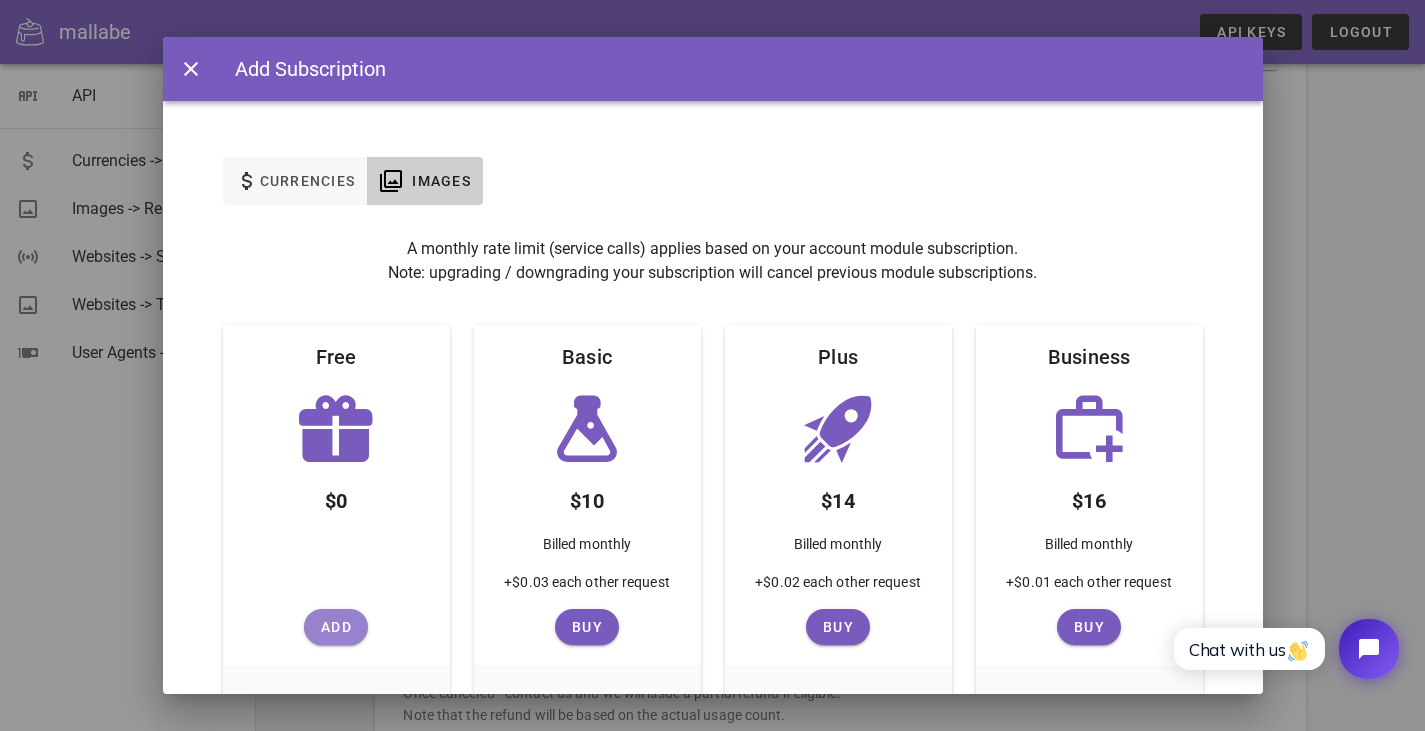 click on "Add" at bounding box center (336, 627) 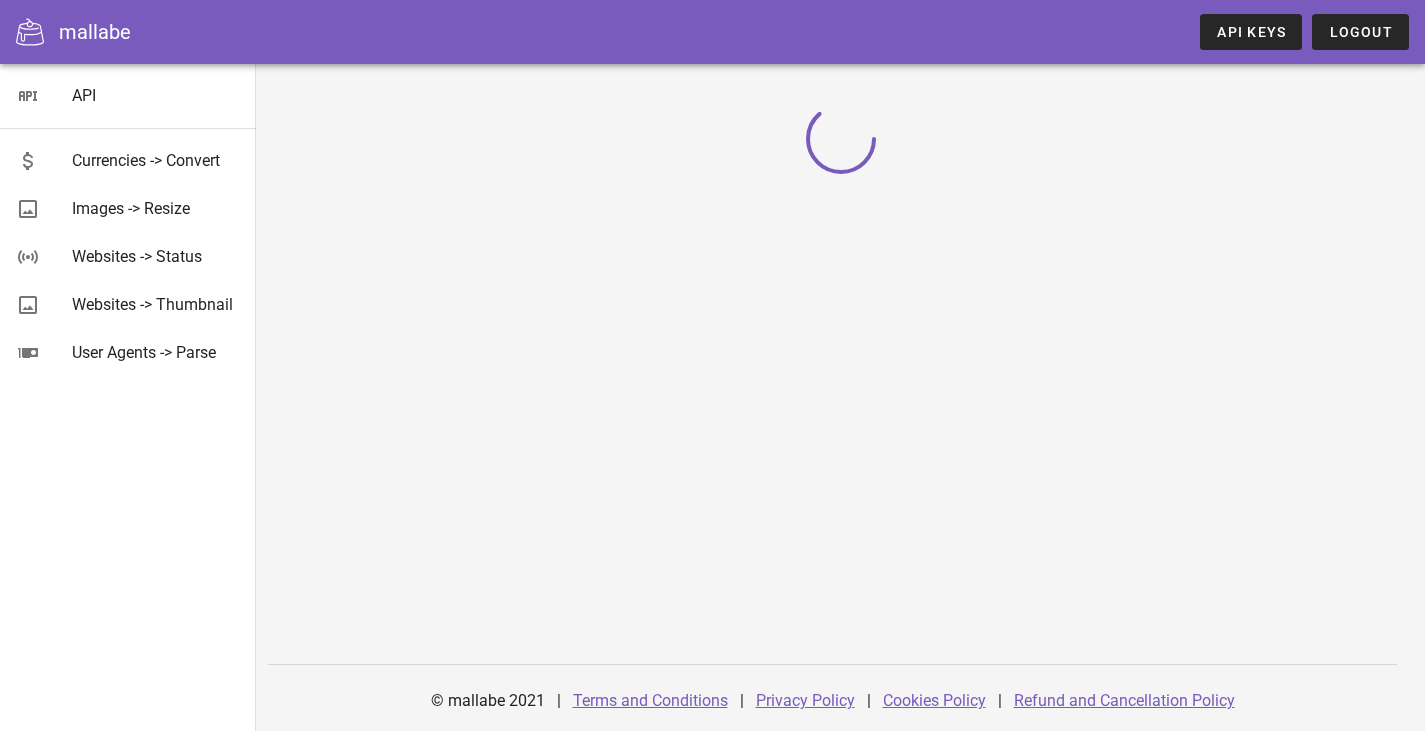 scroll, scrollTop: 0, scrollLeft: 0, axis: both 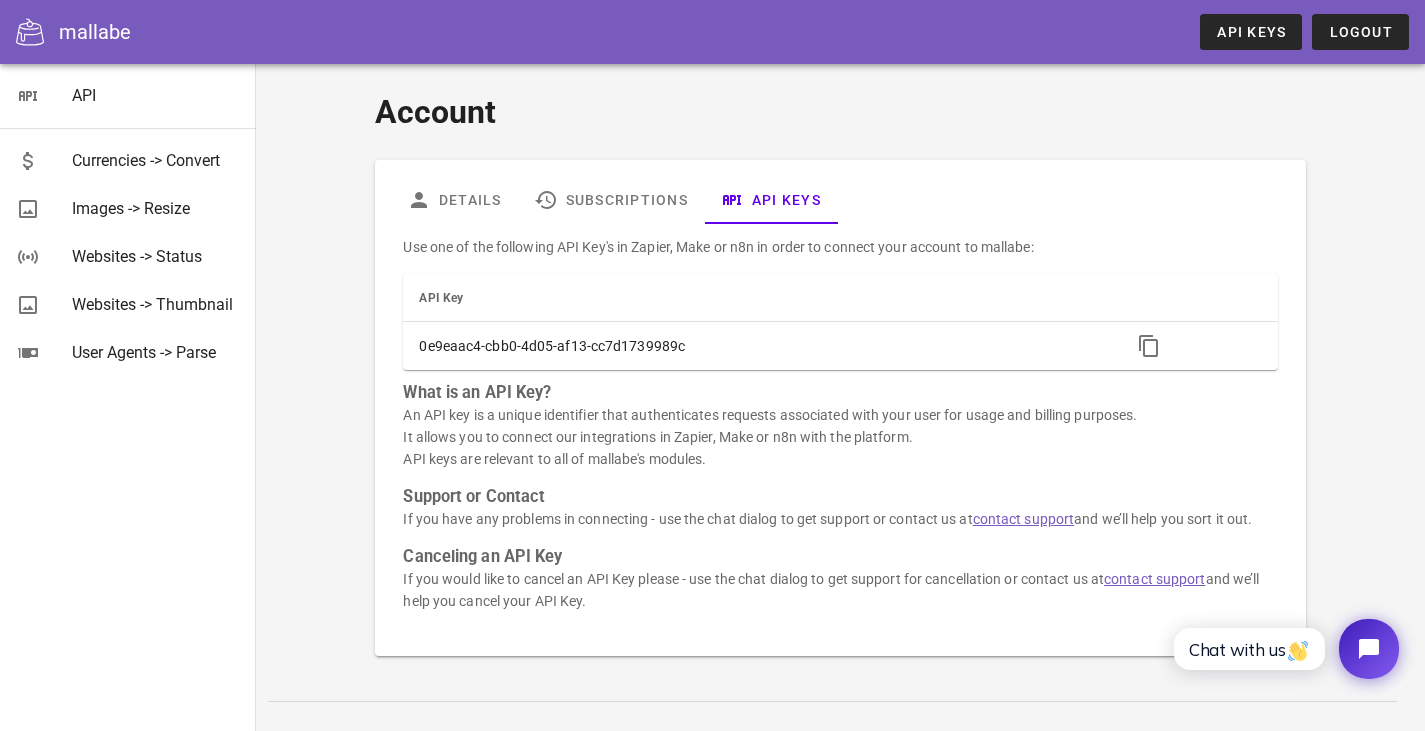 click on "0e9eaac4-cbb0-4d05-af13-cc7d1739989c" at bounding box center [759, 346] 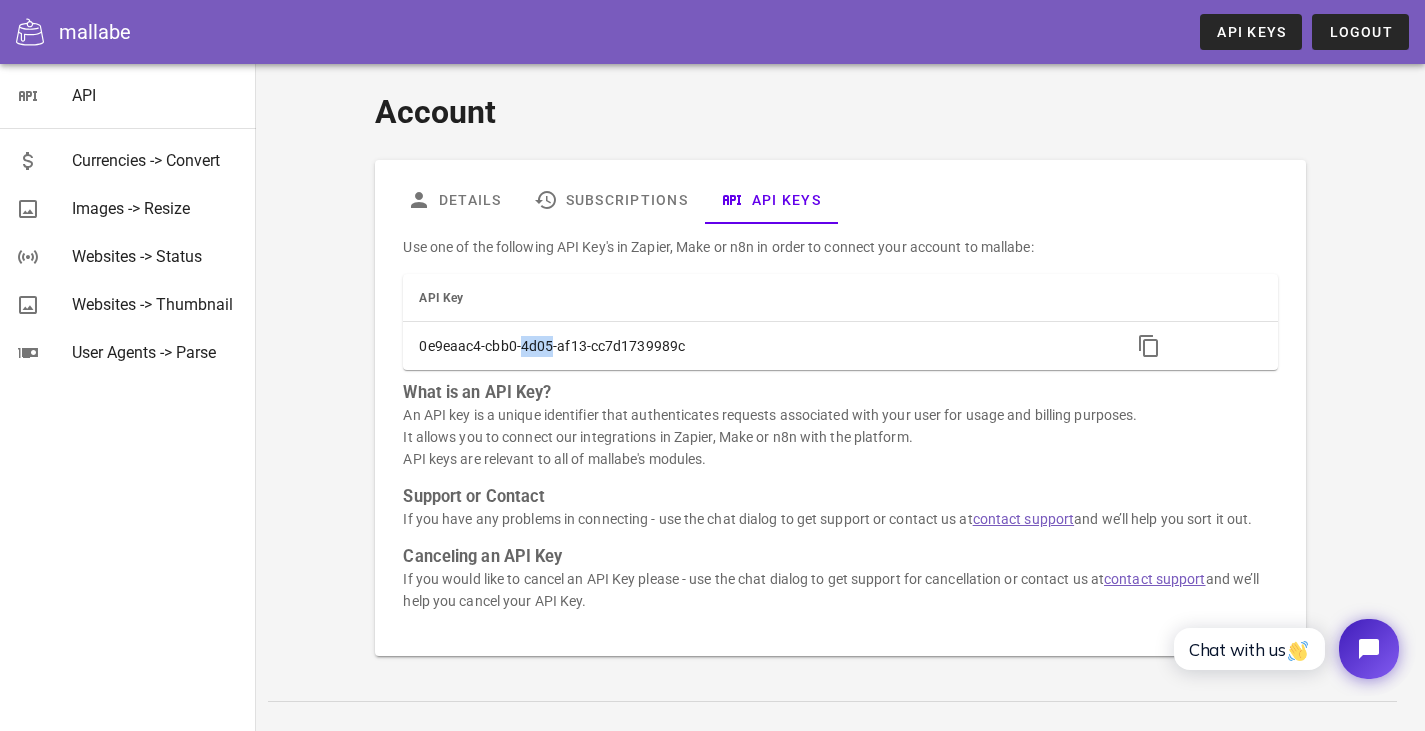 click on "0e9eaac4-cbb0-4d05-af13-cc7d1739989c" at bounding box center (759, 346) 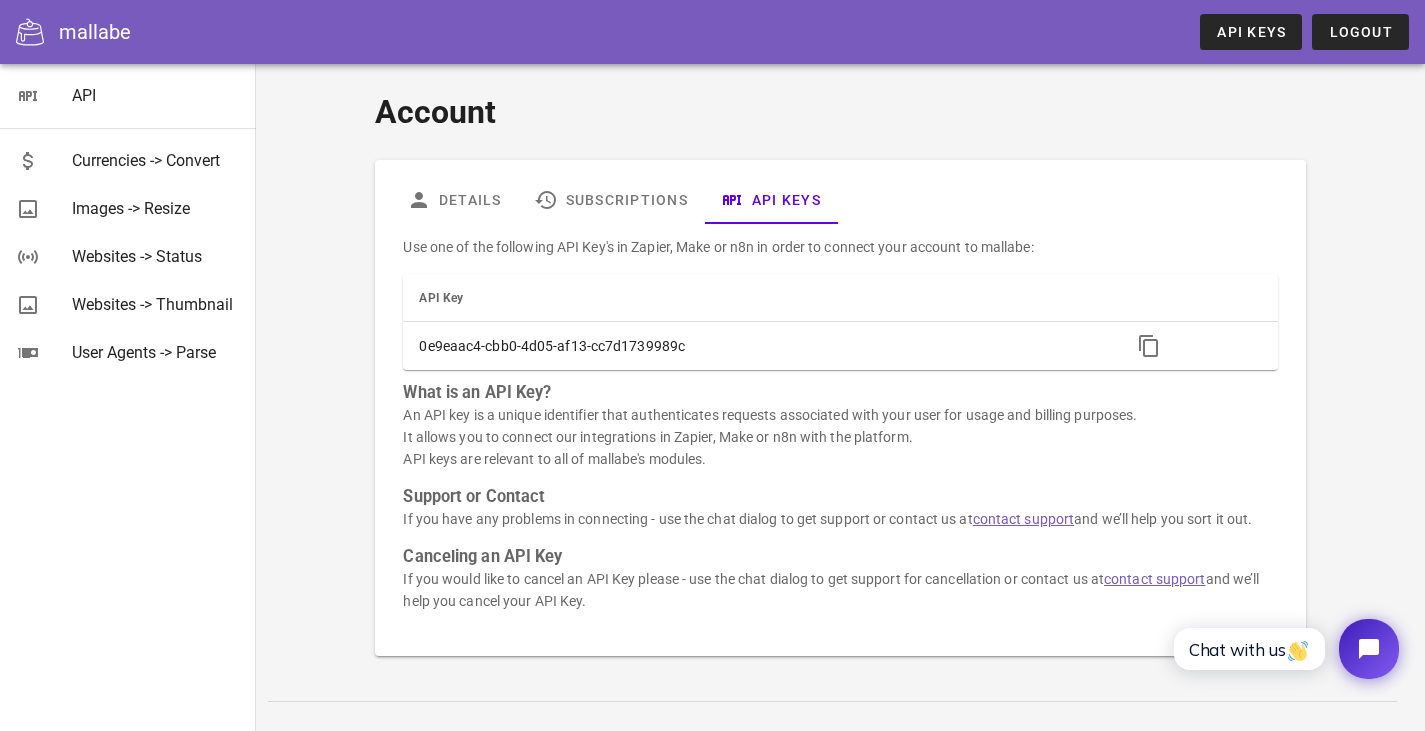 click on "0e9eaac4-cbb0-4d05-af13-cc7d1739989c" at bounding box center [759, 346] 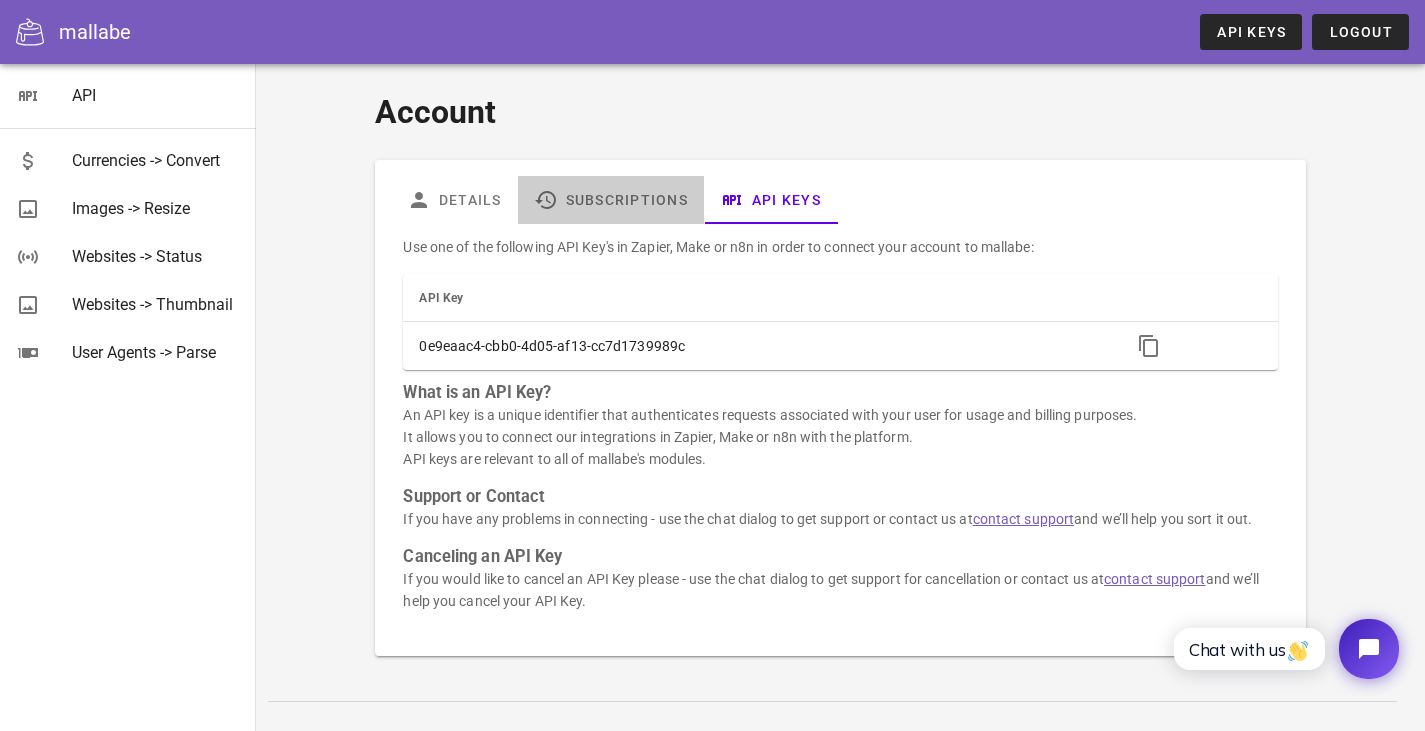 click on "Subscriptions" at bounding box center (611, 200) 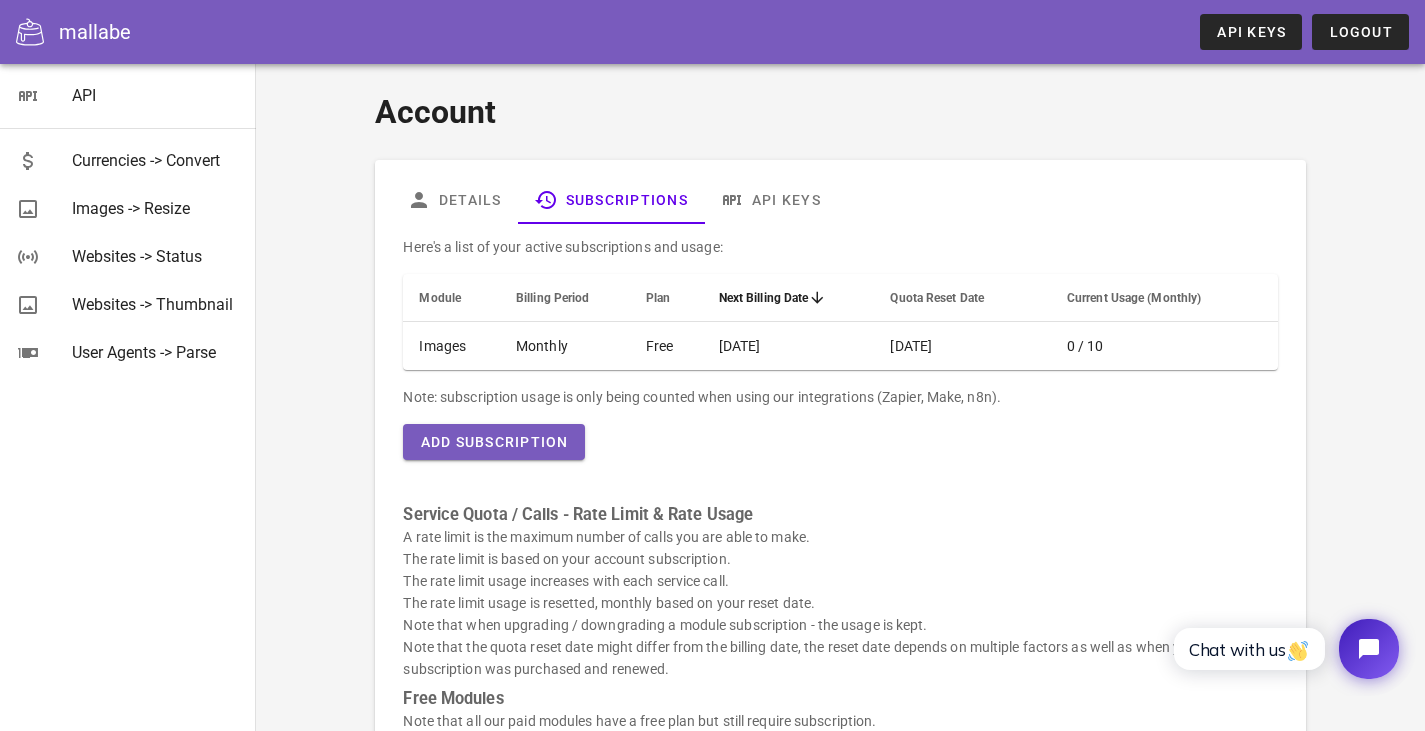 click on "Monthly" at bounding box center [565, 346] 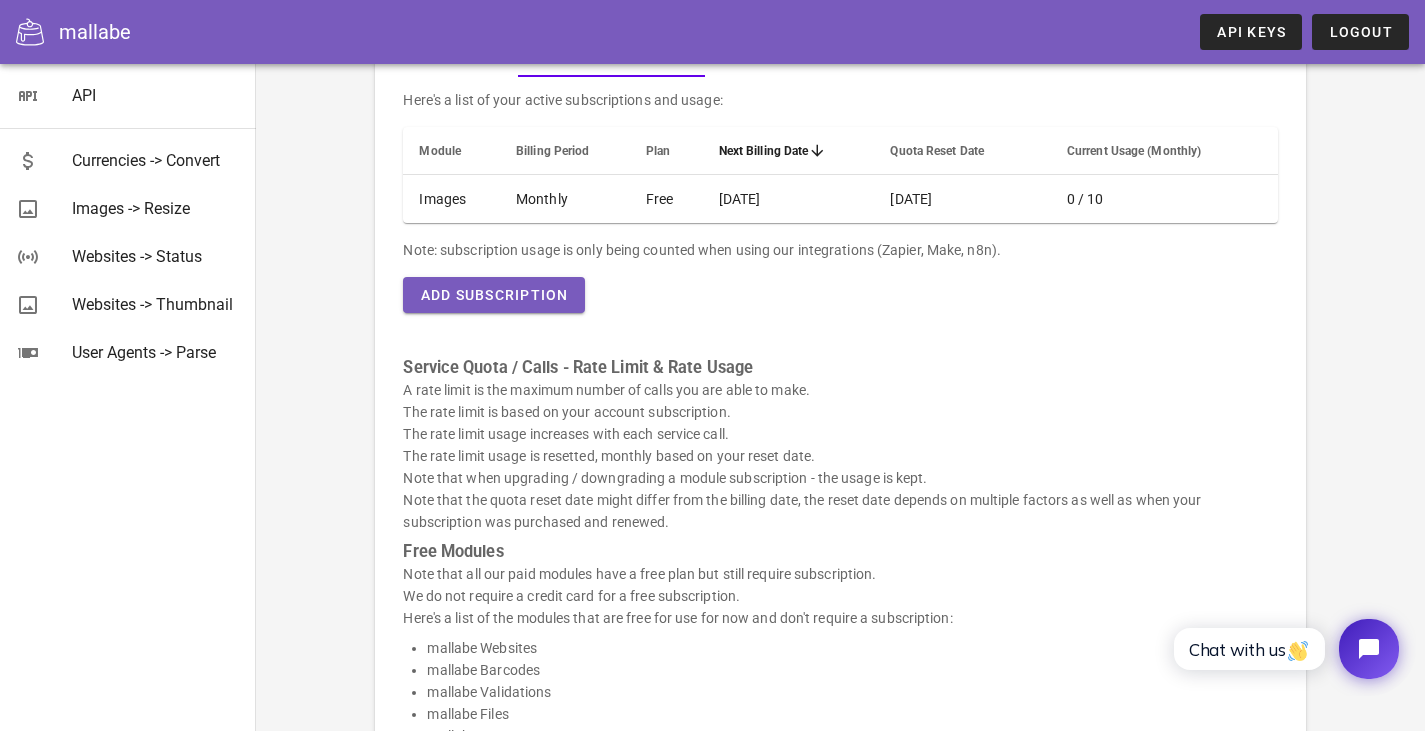 scroll, scrollTop: 0, scrollLeft: 0, axis: both 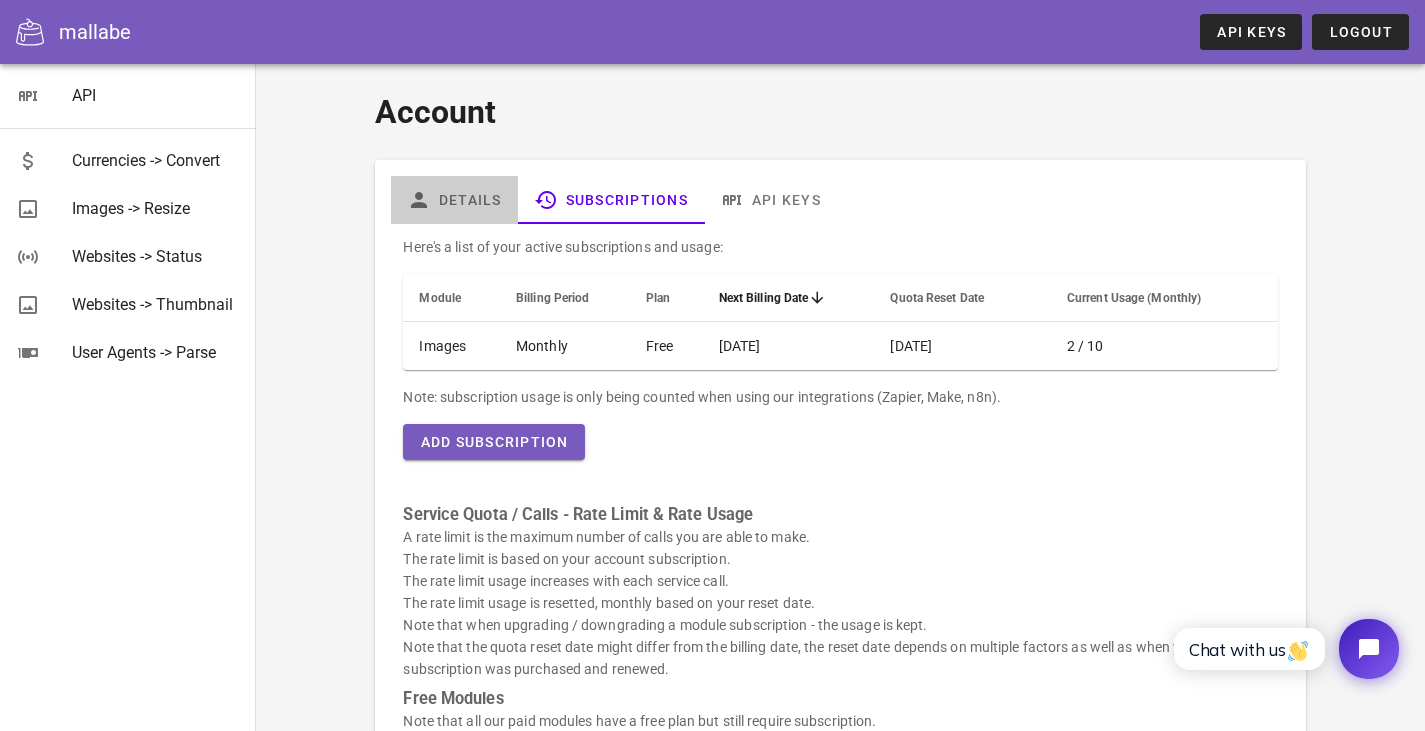 click on "Details" at bounding box center [454, 200] 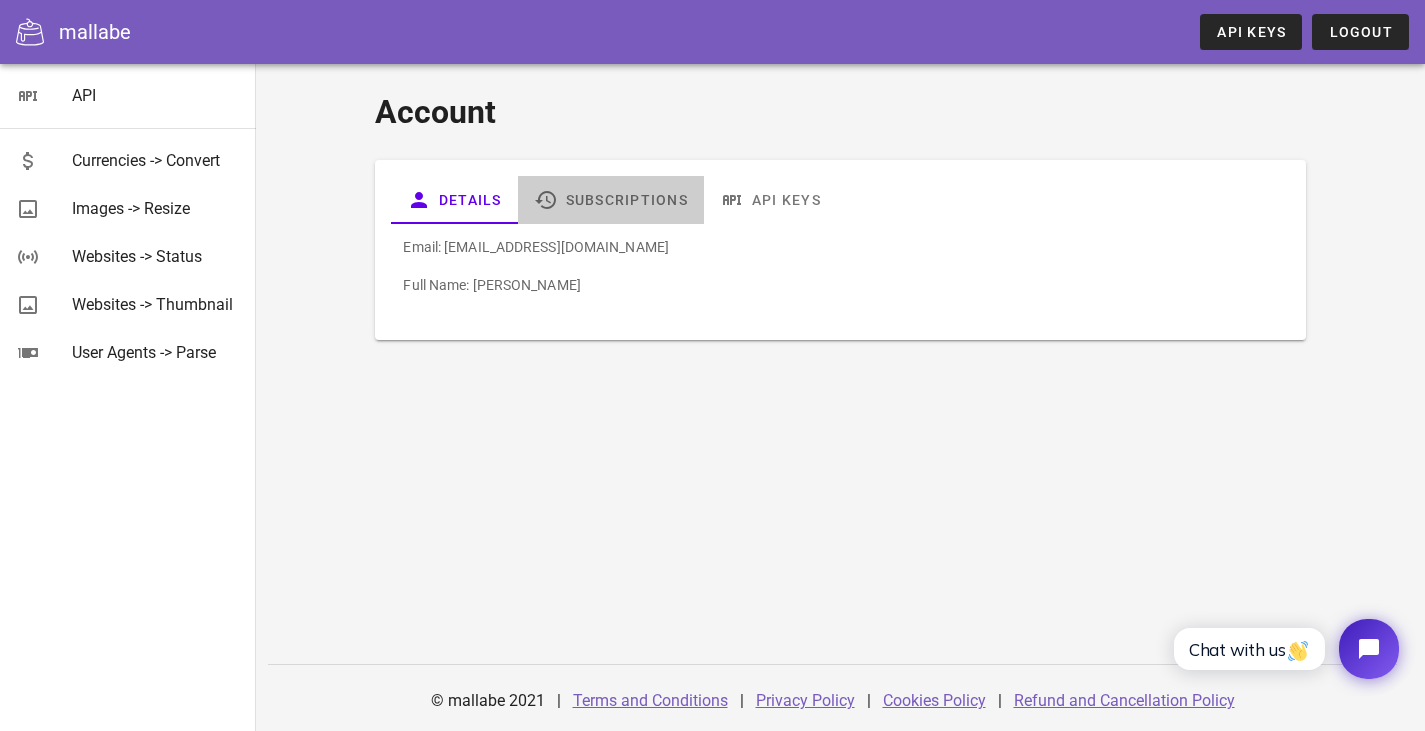 click on "Subscriptions" at bounding box center (611, 200) 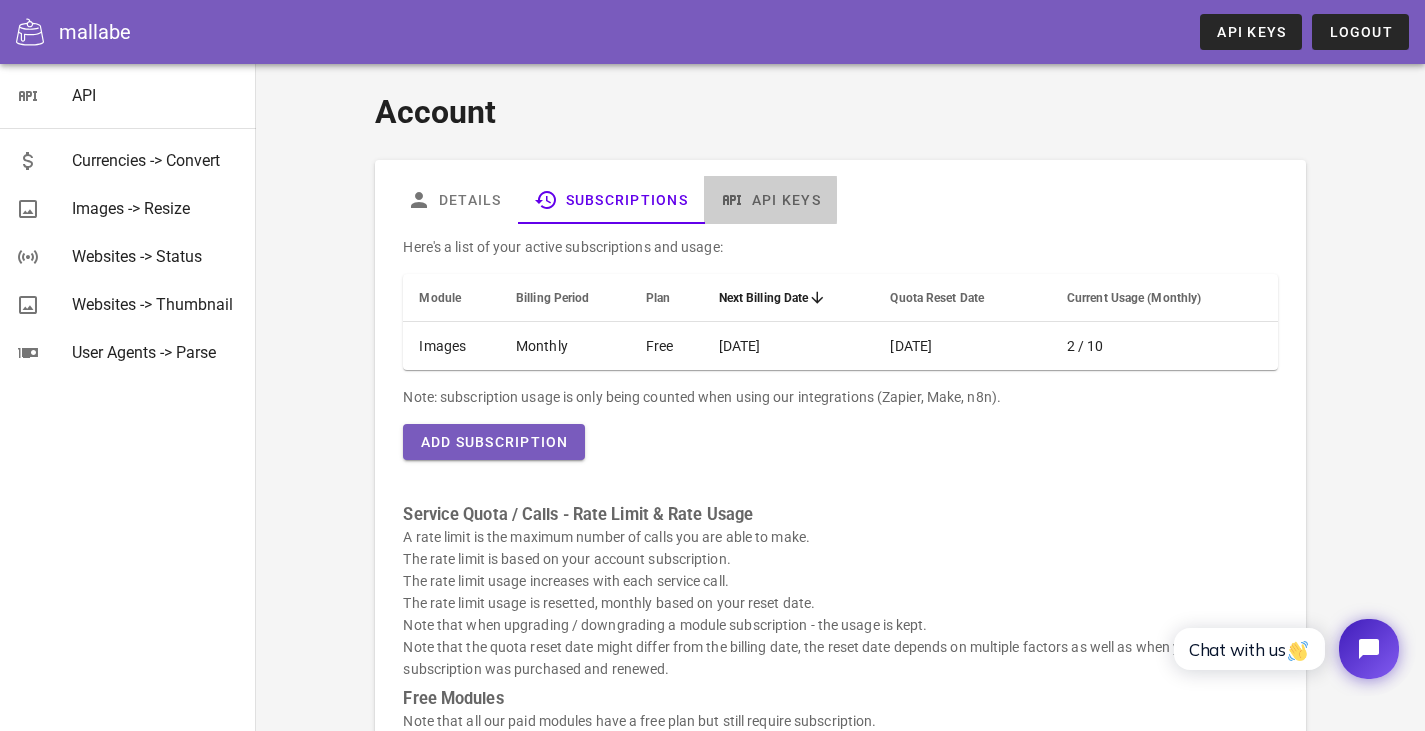 click on "API Keys" at bounding box center [770, 200] 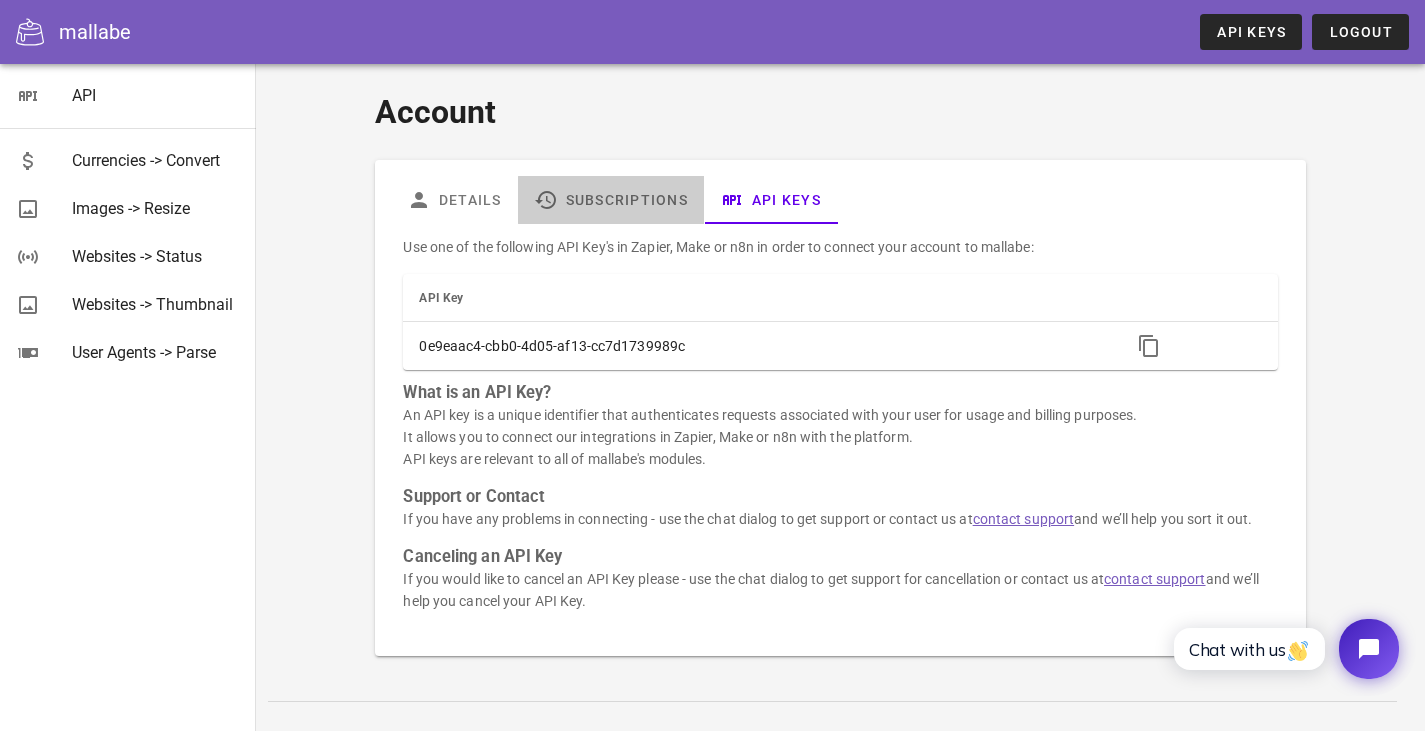 click on "Subscriptions" at bounding box center (611, 200) 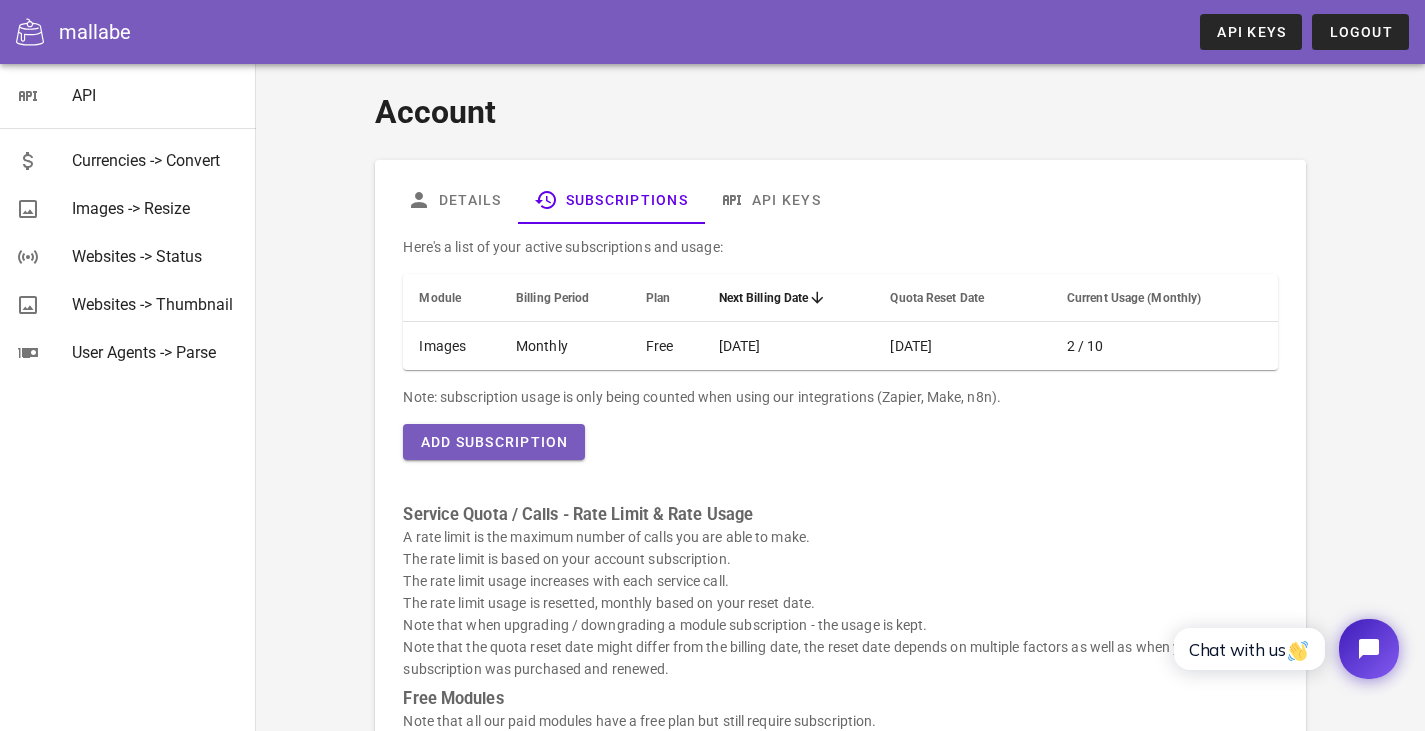 click on "2 / 10" at bounding box center (1164, 346) 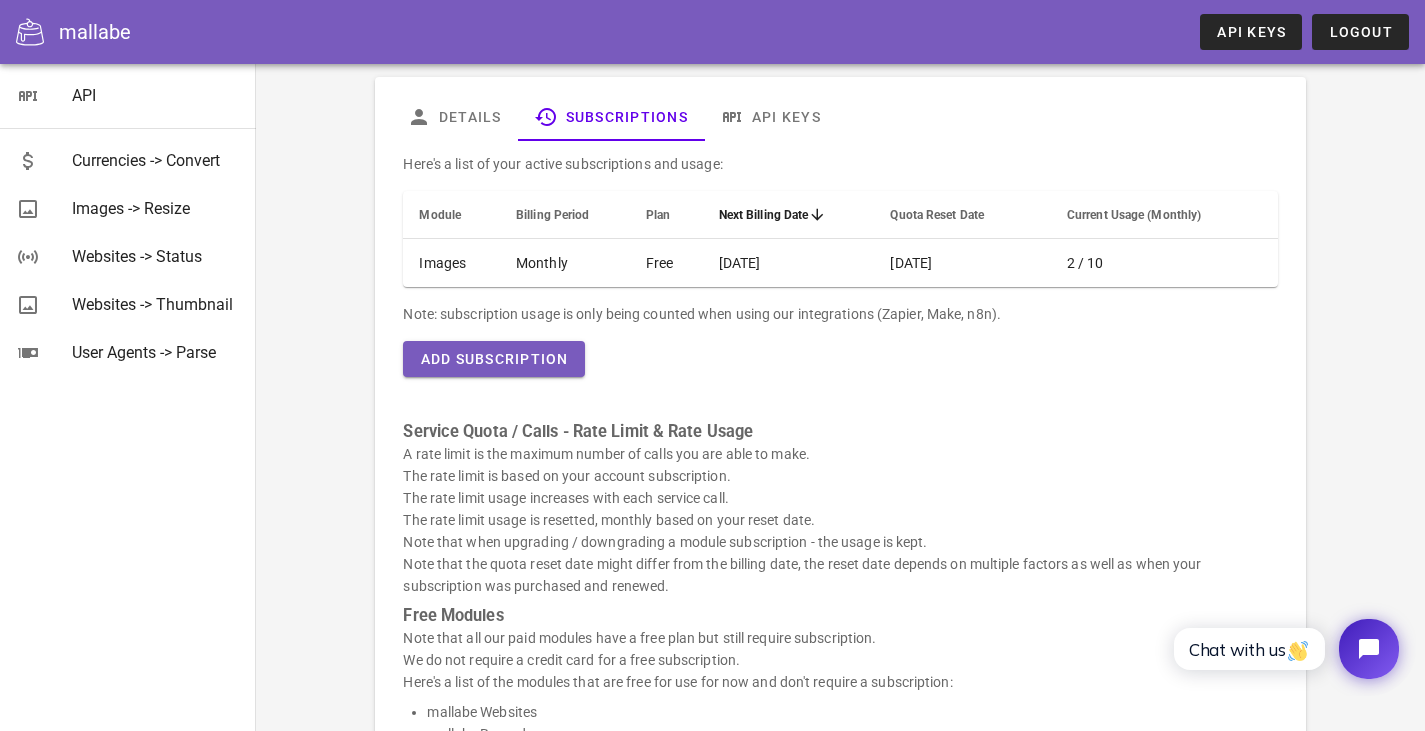 scroll, scrollTop: 0, scrollLeft: 0, axis: both 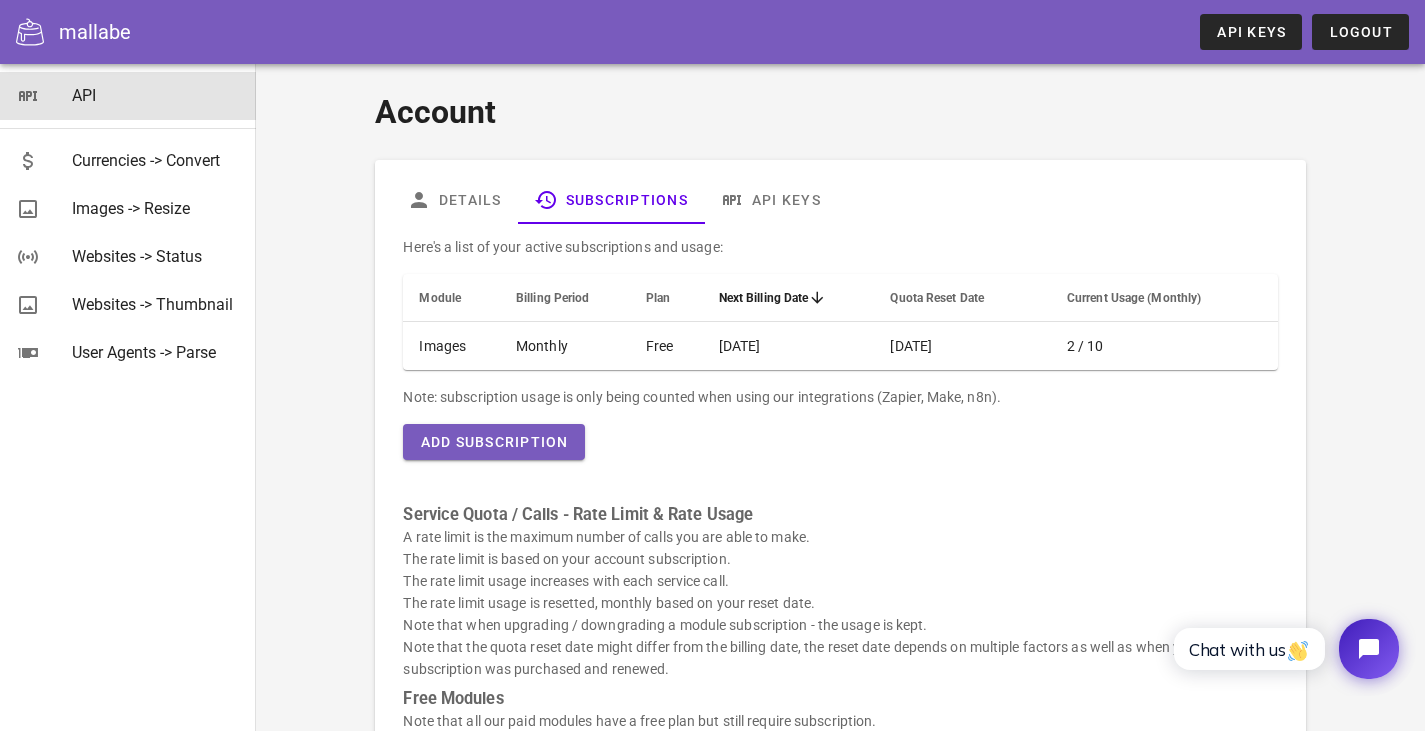 click at bounding box center [28, 96] 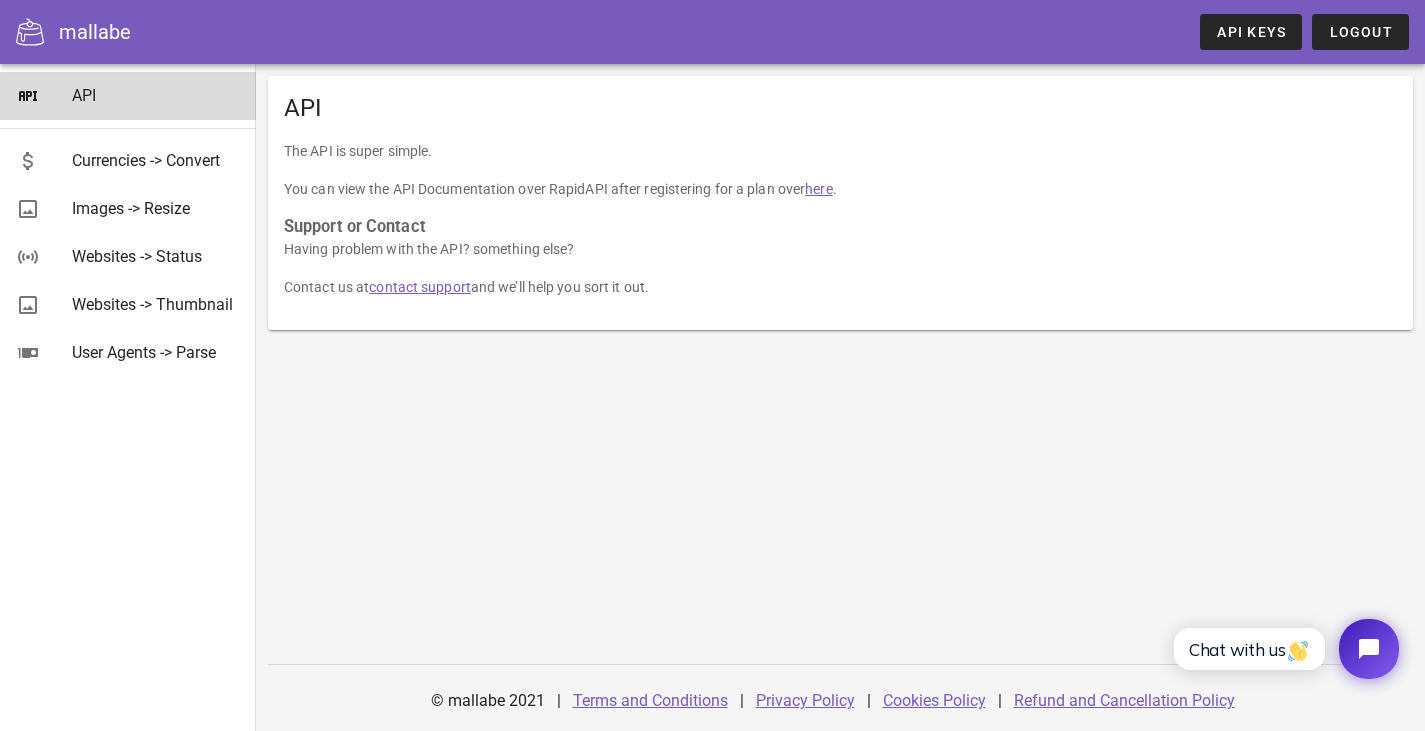 click on "API" at bounding box center [156, 95] 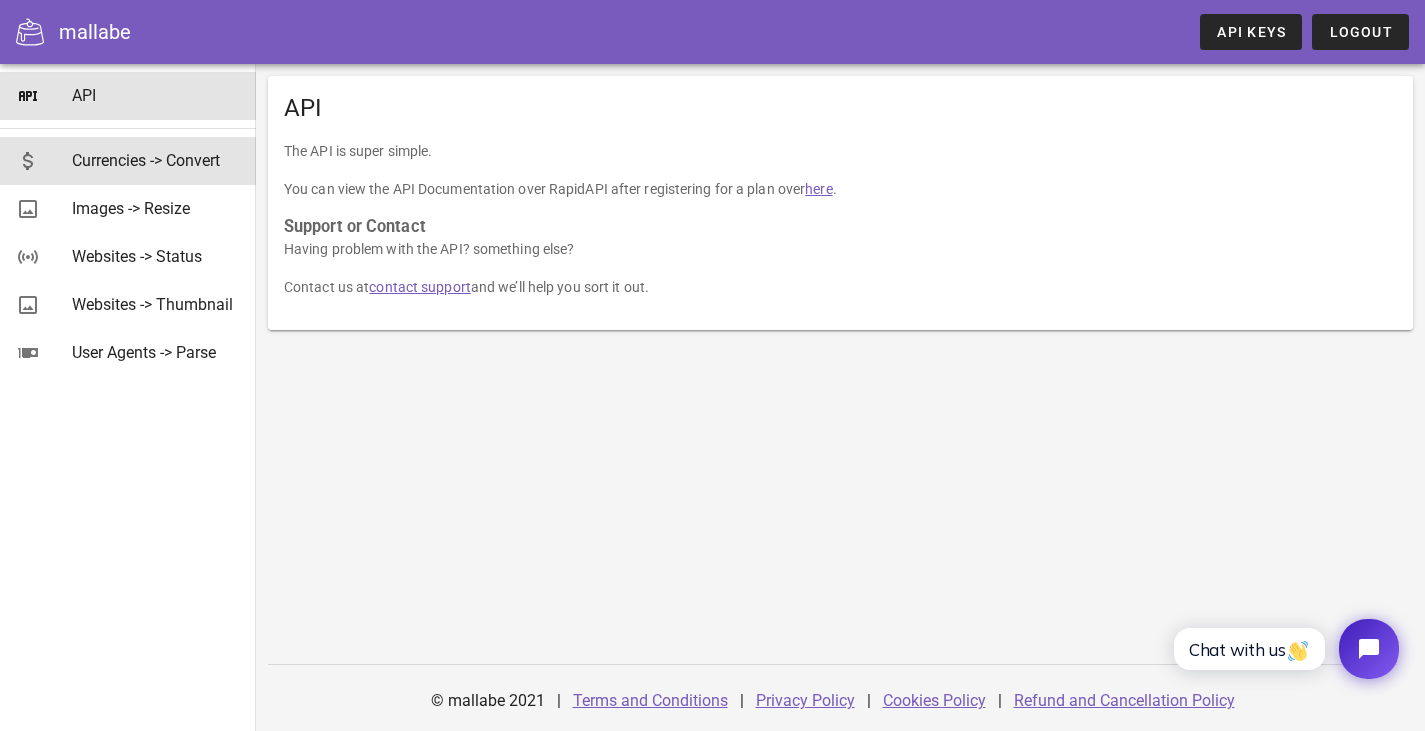 click on "Currencies -> Convert" at bounding box center [156, 160] 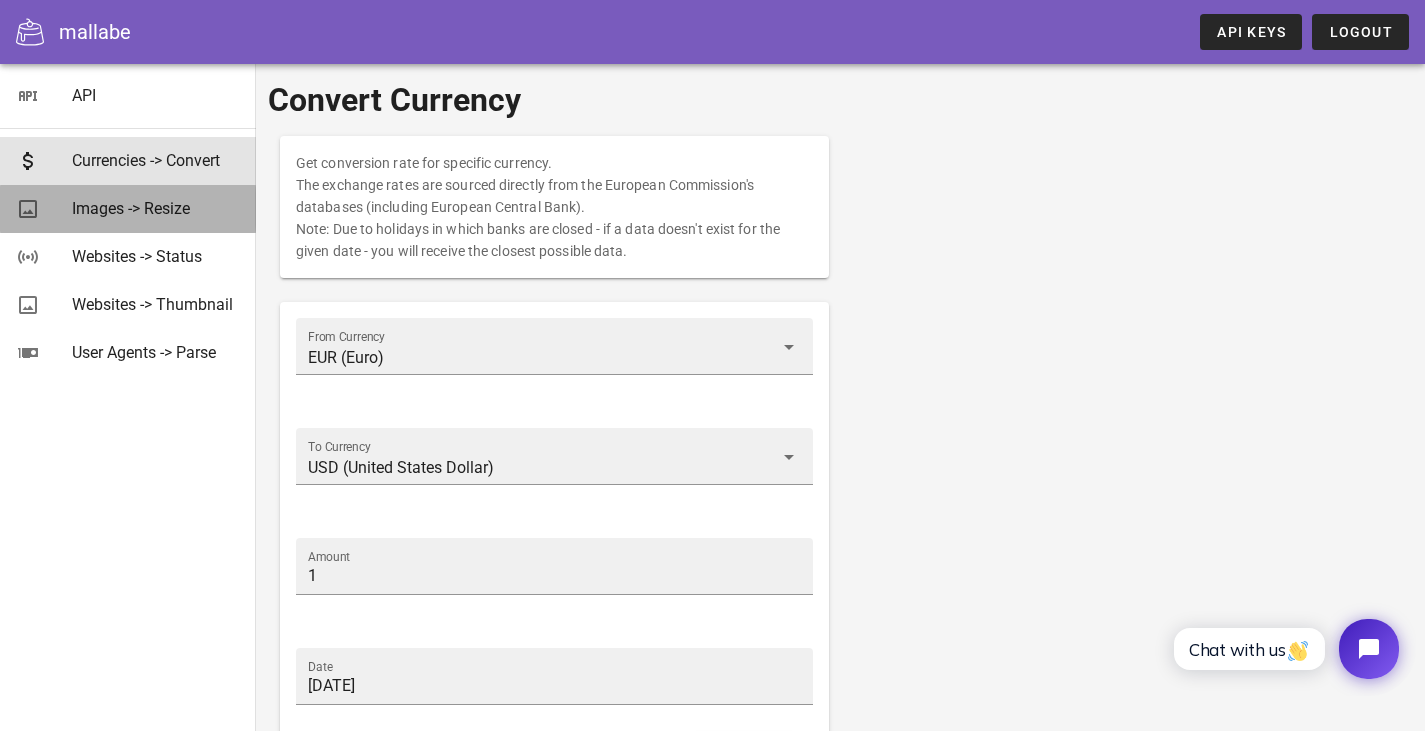 click on "Images -> Resize" at bounding box center [156, 208] 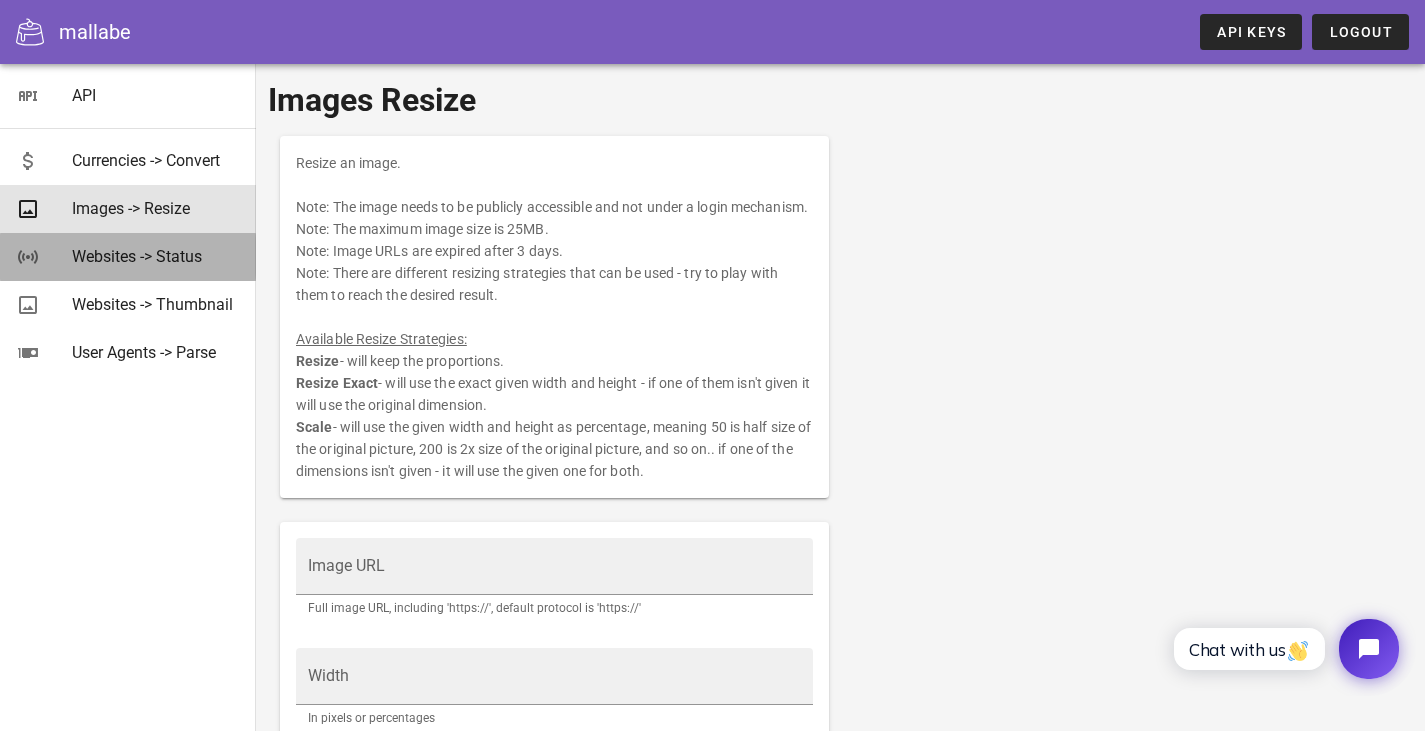 click on "Websites -> Status" at bounding box center (156, 256) 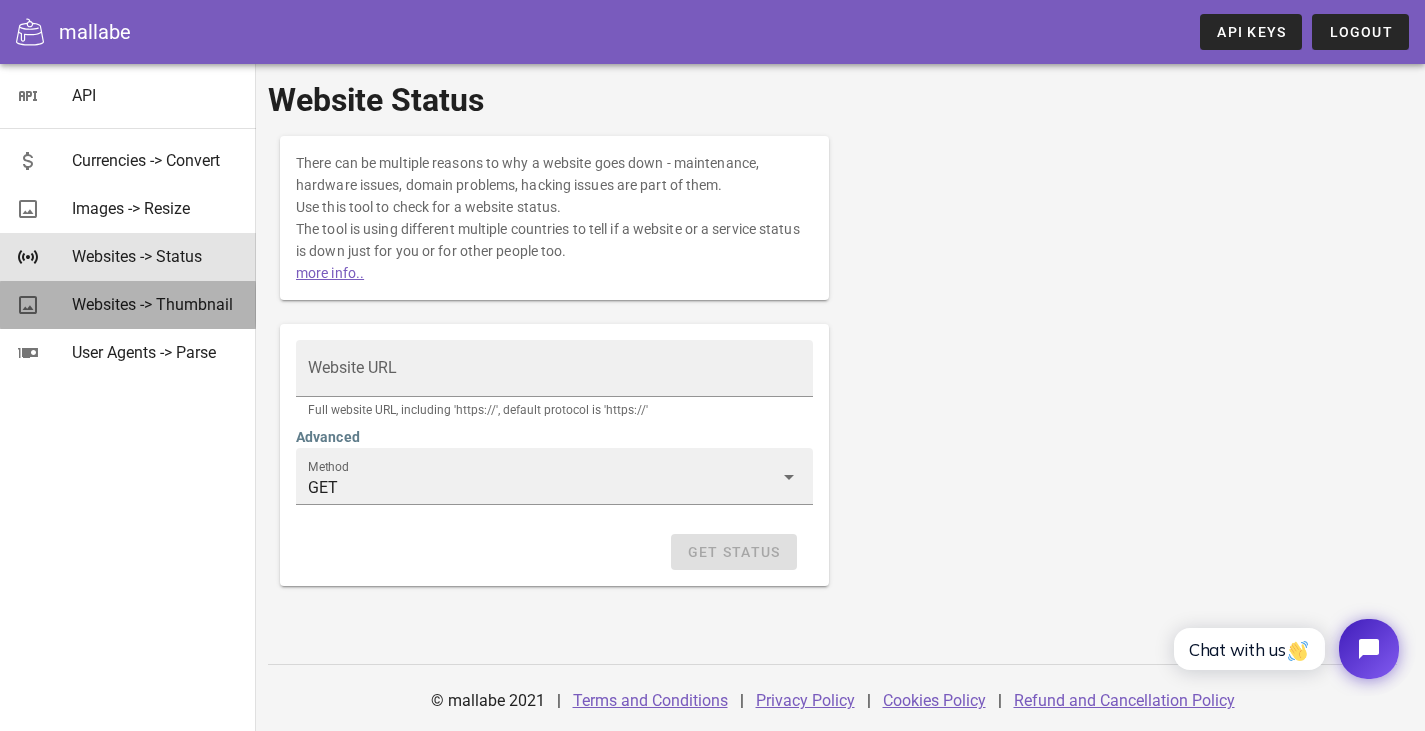 click on "Websites -> Thumbnail" at bounding box center [156, 304] 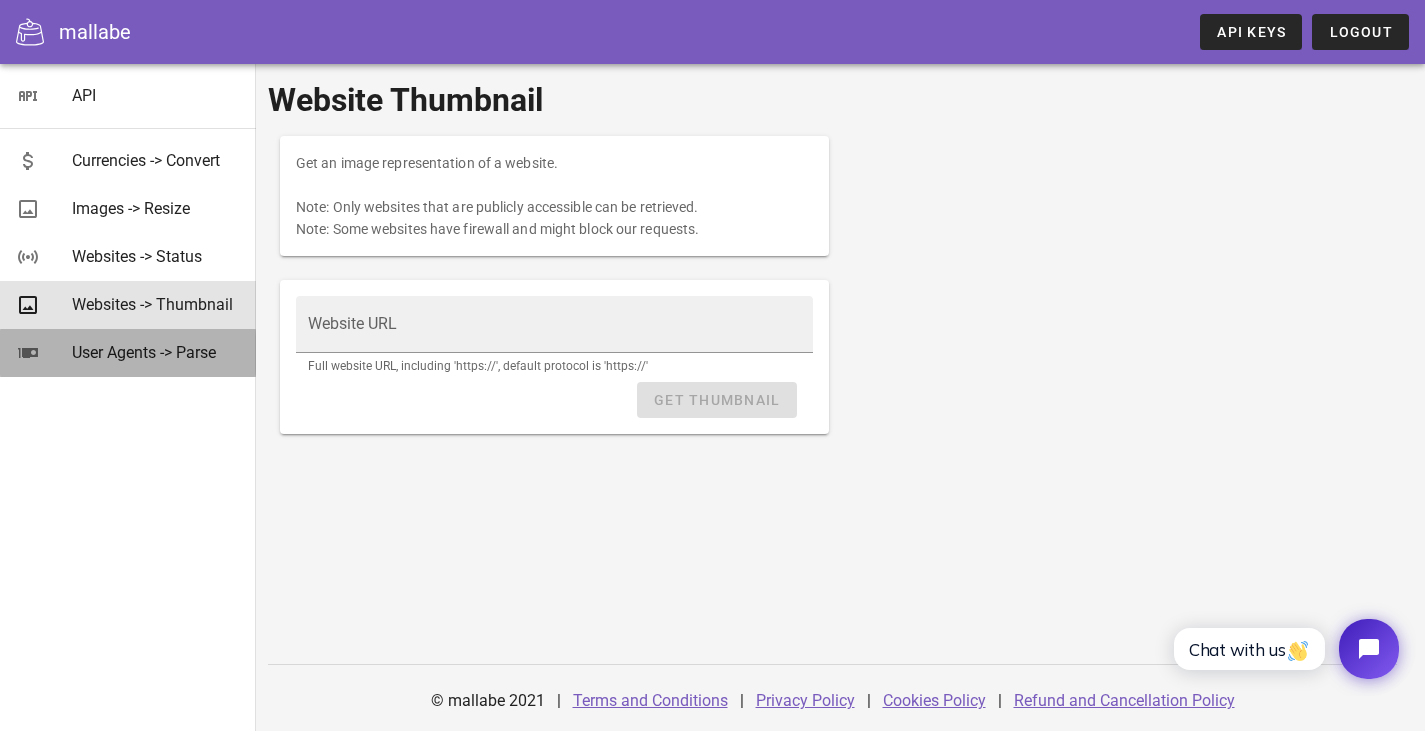 click on "User Agents -> Parse" at bounding box center (156, 352) 